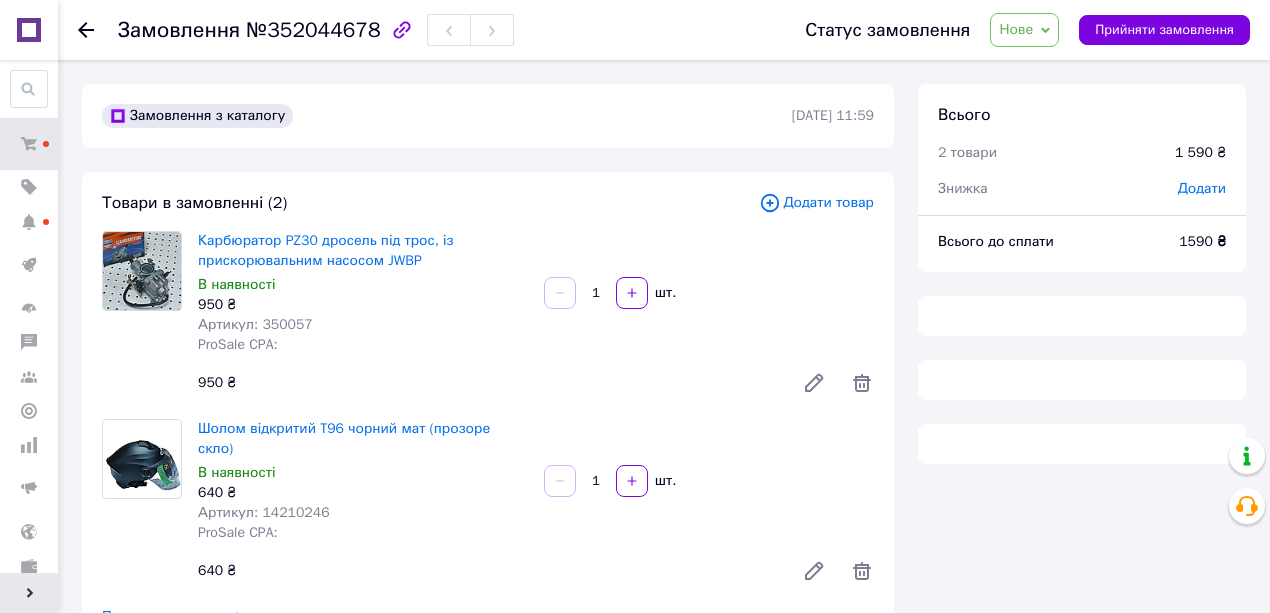 click 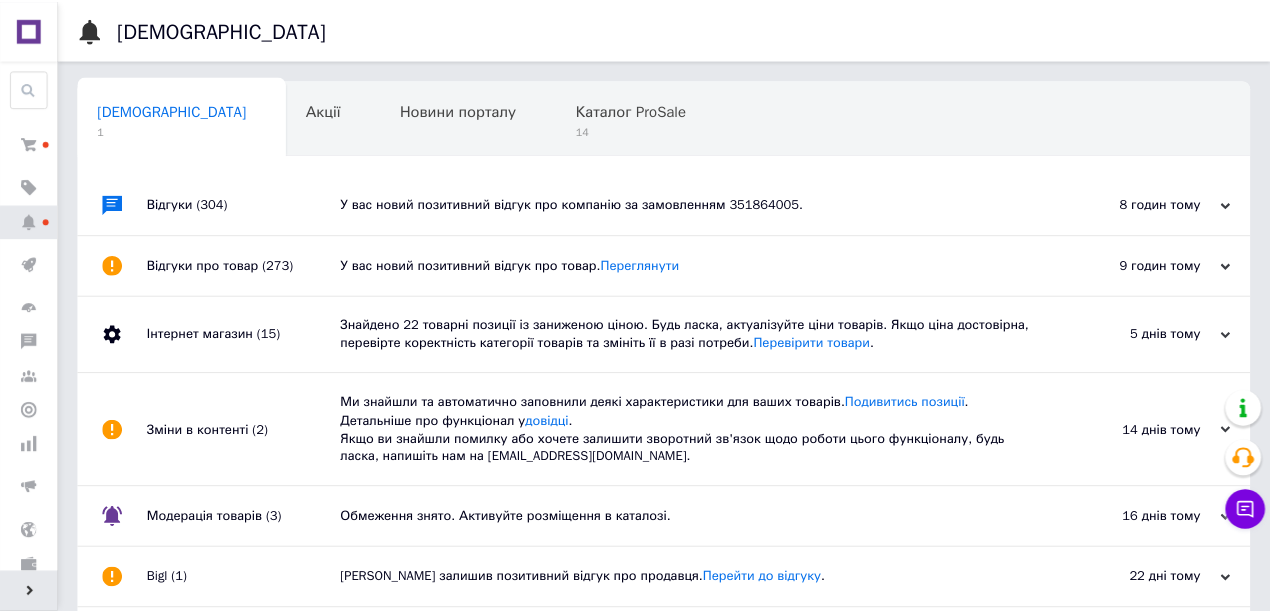 scroll, scrollTop: 93, scrollLeft: 0, axis: vertical 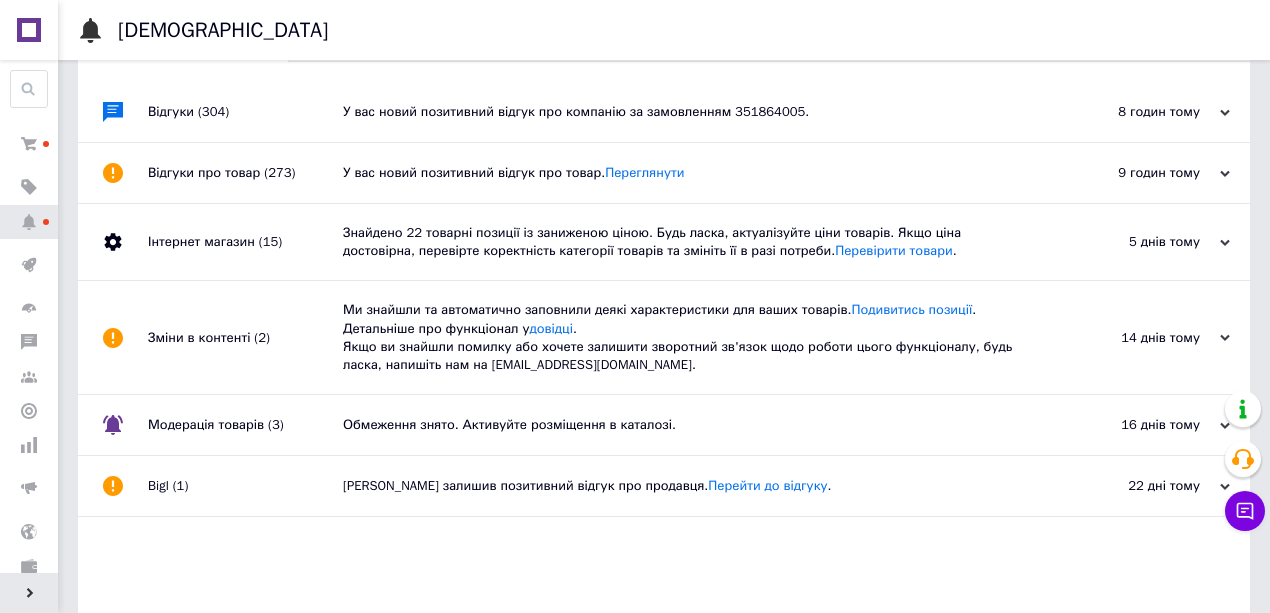 click on "У вас новий позитивний відгук про компанію за замовленням 351864005." at bounding box center (686, 112) 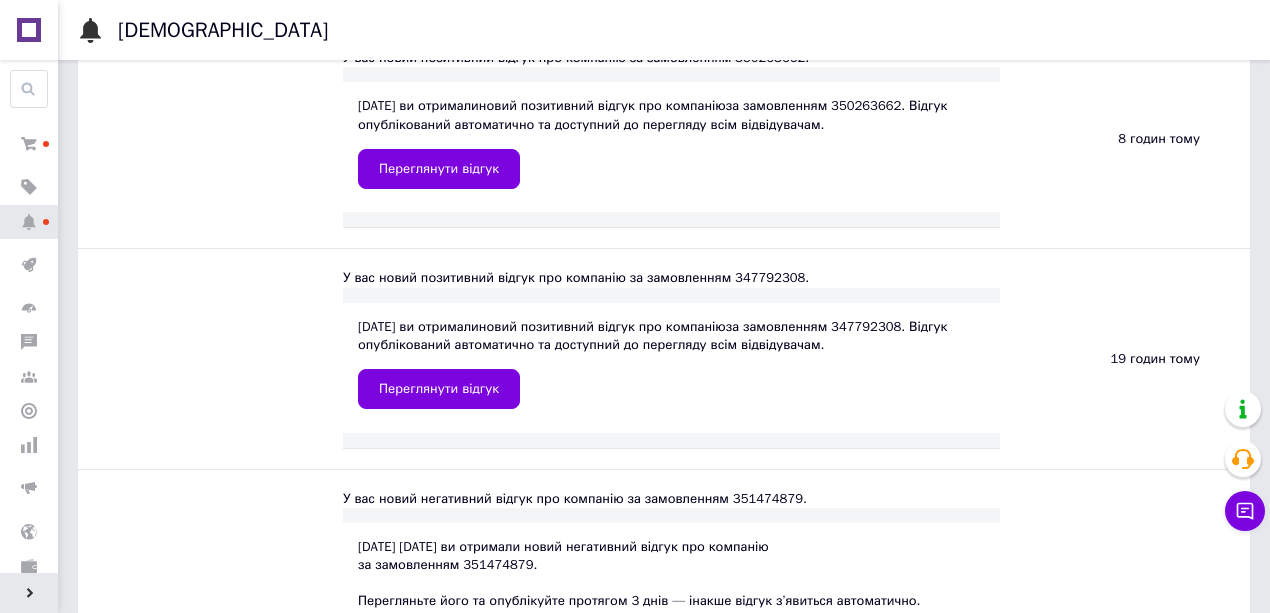 scroll, scrollTop: 0, scrollLeft: 0, axis: both 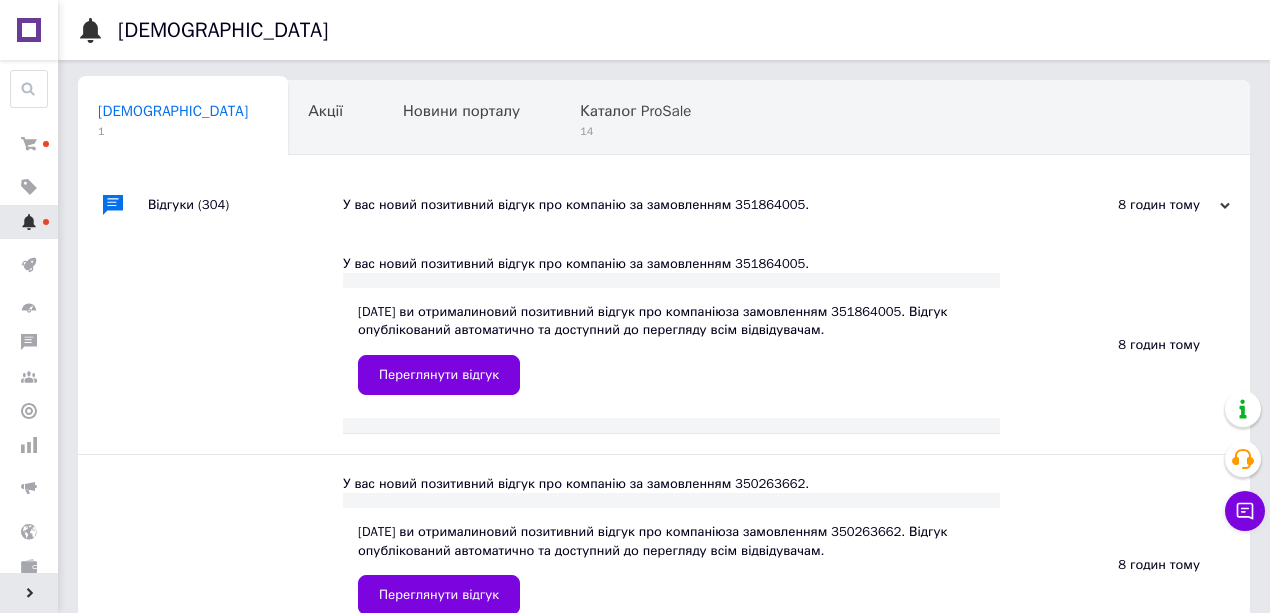 click at bounding box center (29, 222) 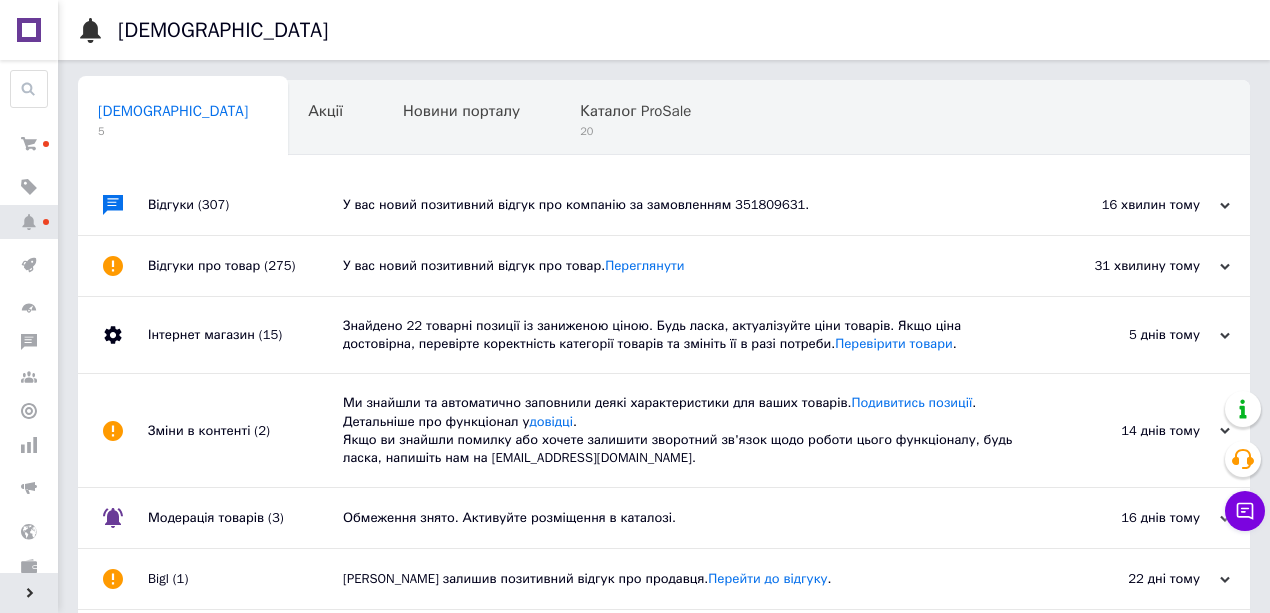 click on "У вас новий позитивний відгук про компанію за замовленням 351809631." at bounding box center [686, 205] 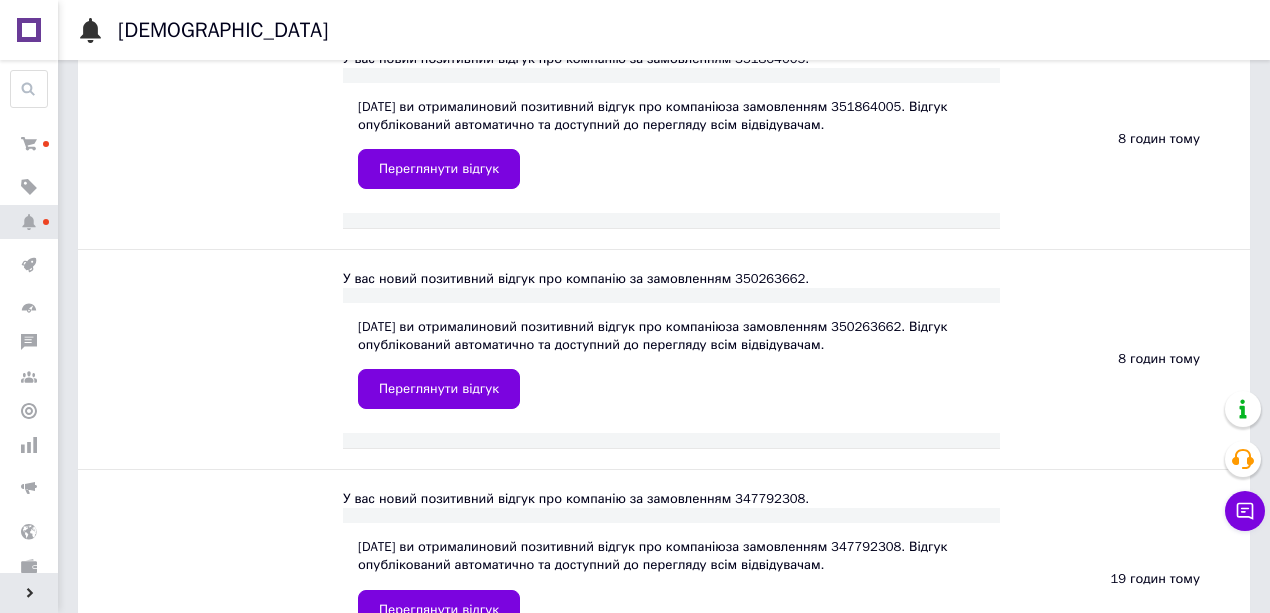 scroll, scrollTop: 333, scrollLeft: 0, axis: vertical 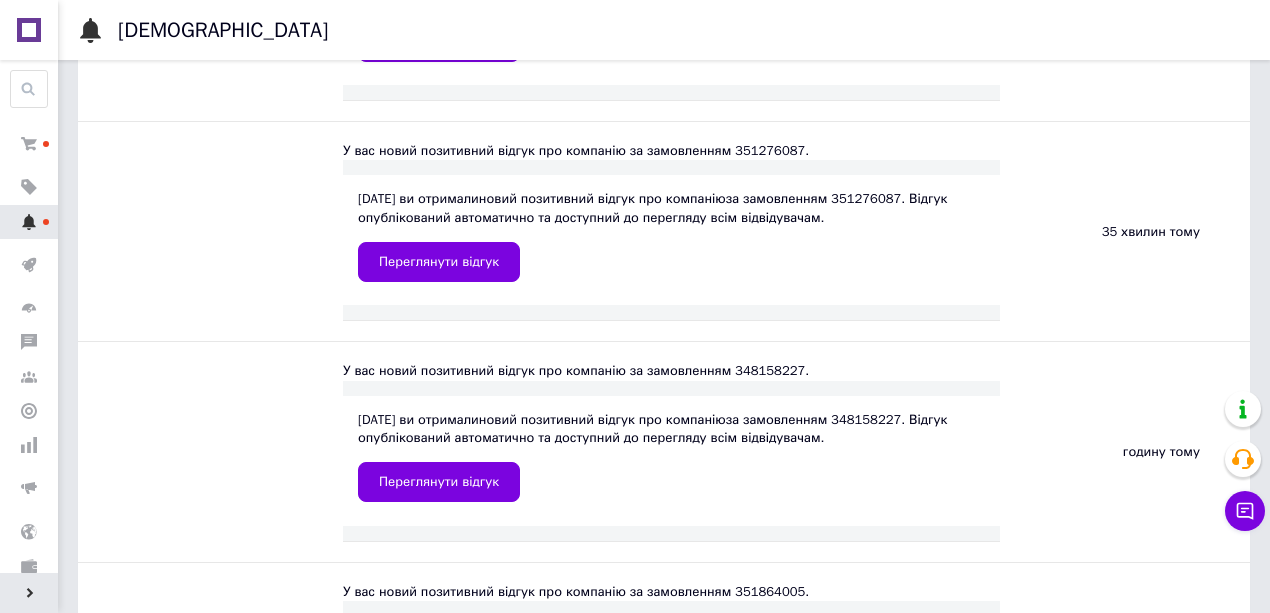 click 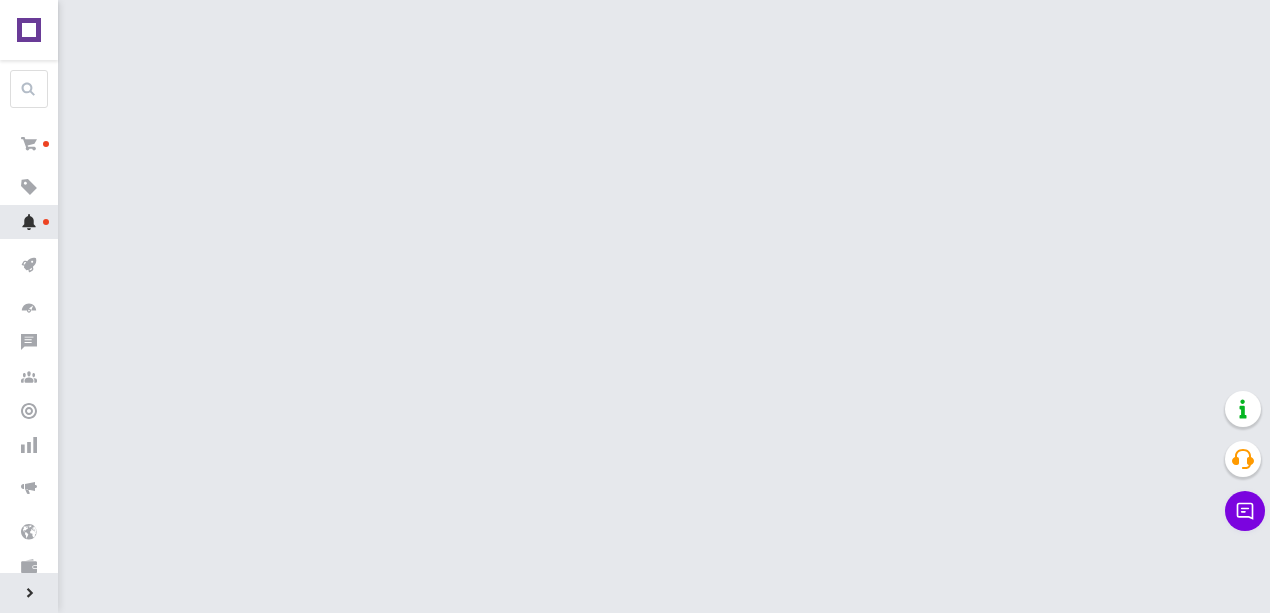 scroll, scrollTop: 0, scrollLeft: 0, axis: both 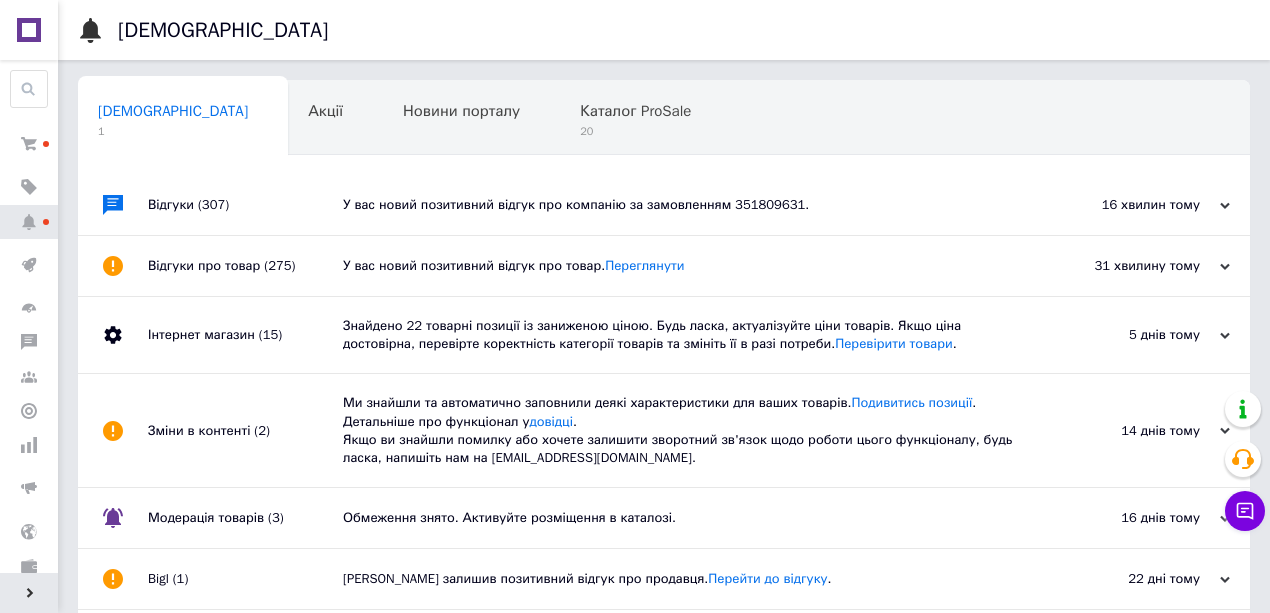 click on "У вас новий позитивний відгук про товар.  Переглянути" at bounding box center (686, 266) 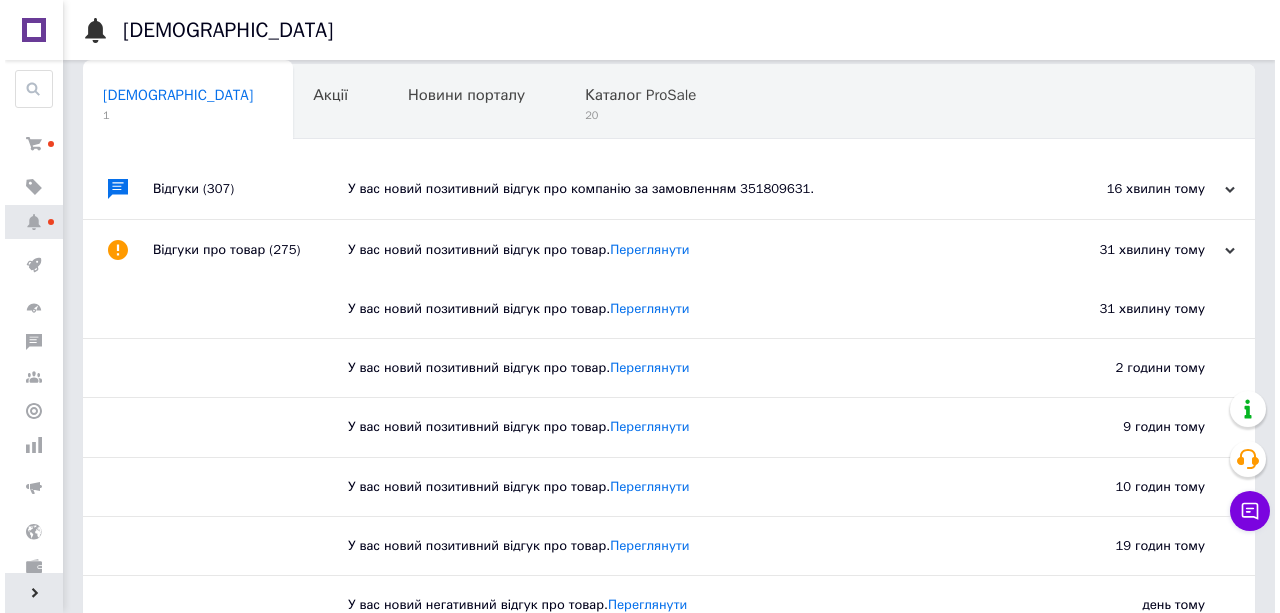 scroll, scrollTop: 0, scrollLeft: 0, axis: both 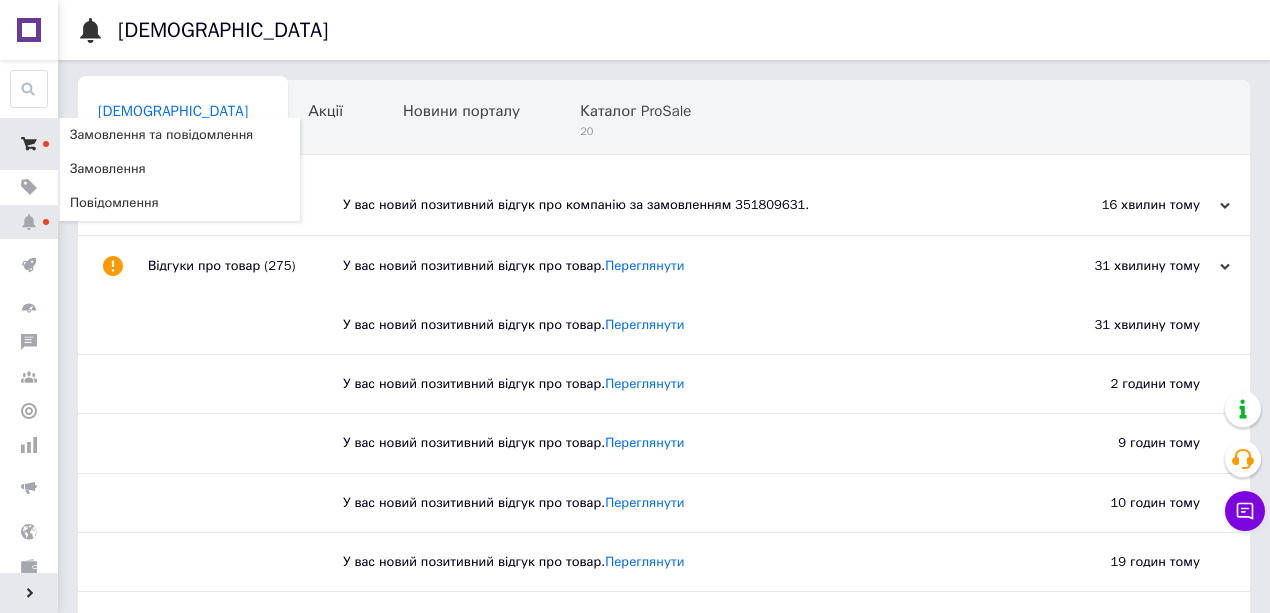 click at bounding box center (29, 144) 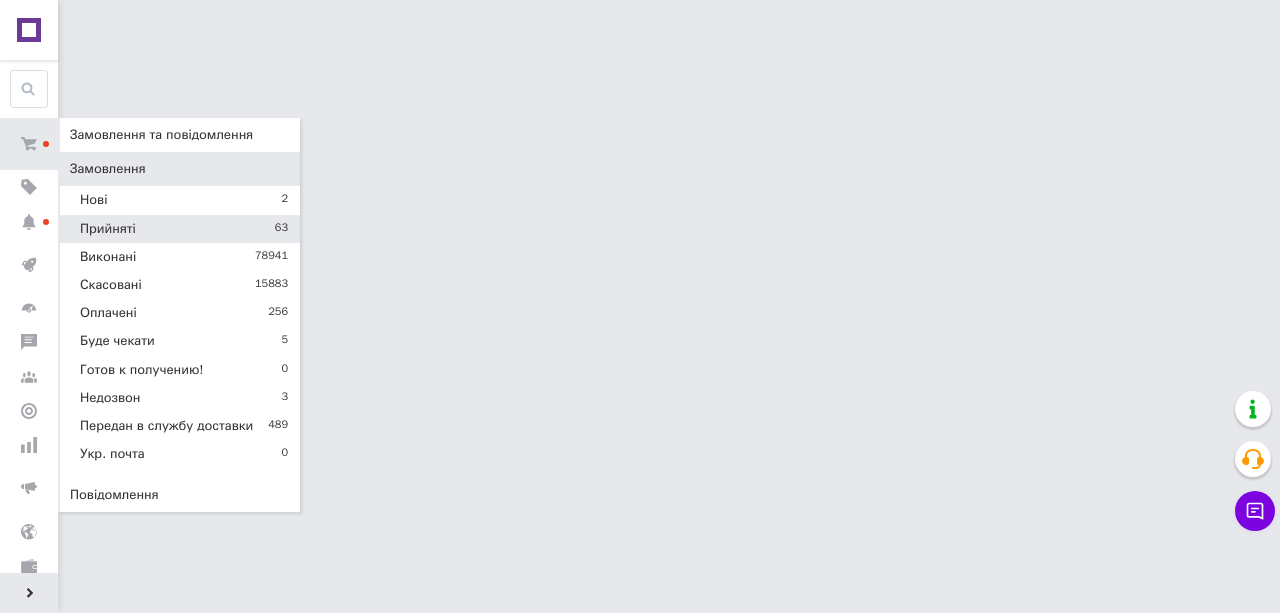 click on "Прийняті 63" at bounding box center [180, 229] 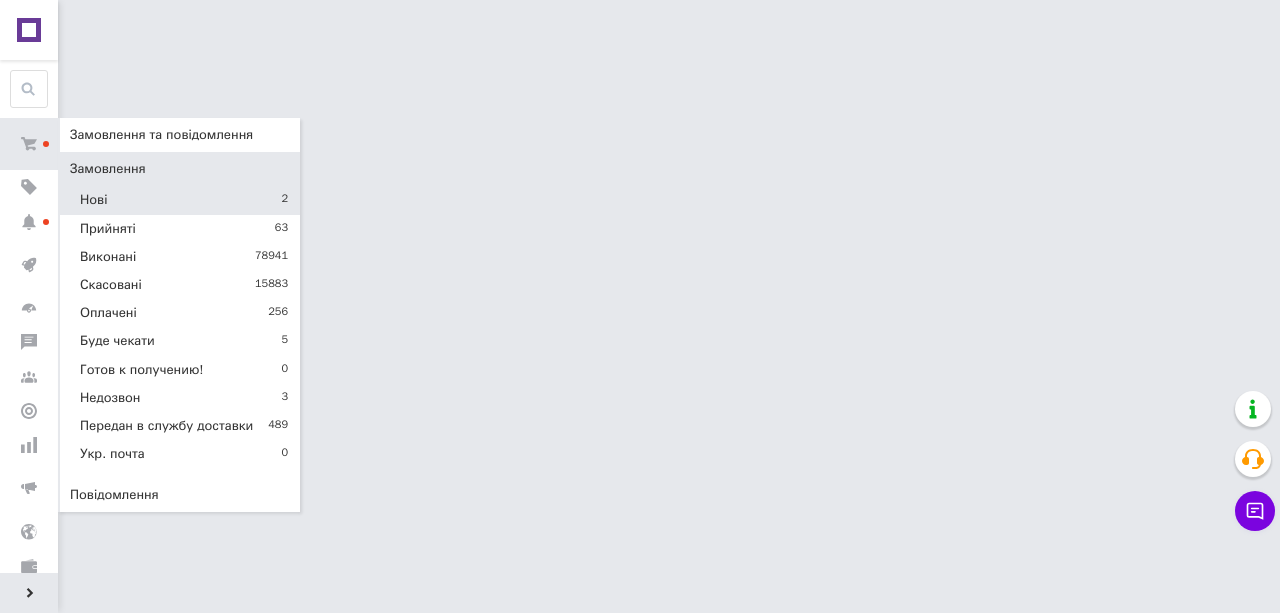 click on "Нові" at bounding box center (93, 200) 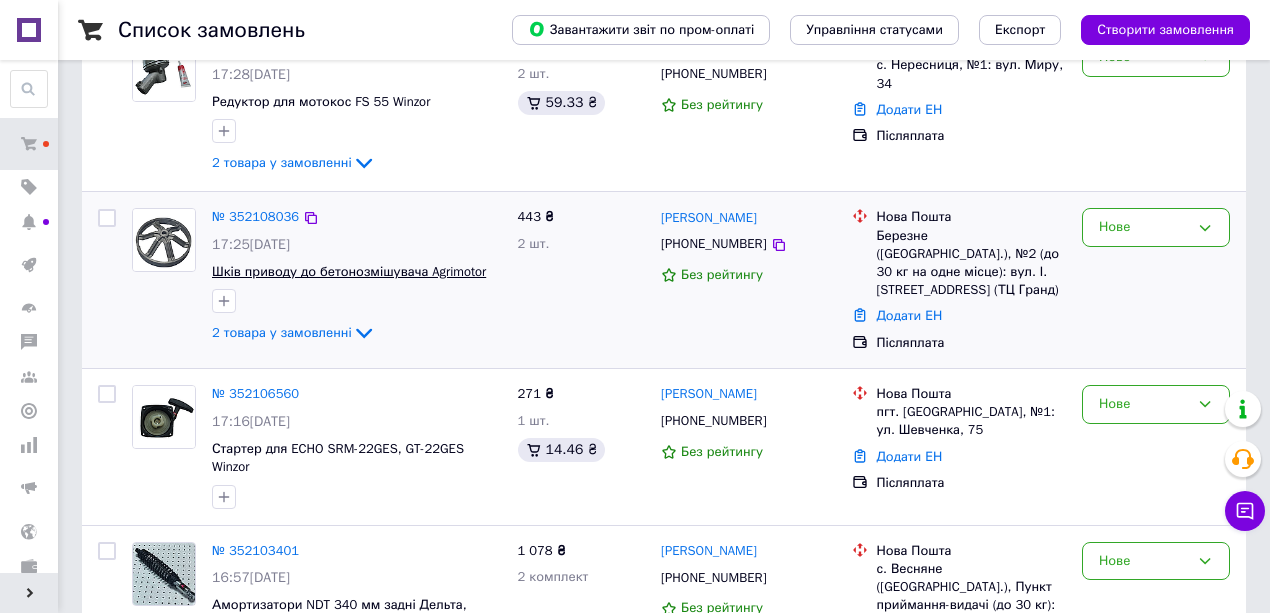 scroll, scrollTop: 266, scrollLeft: 0, axis: vertical 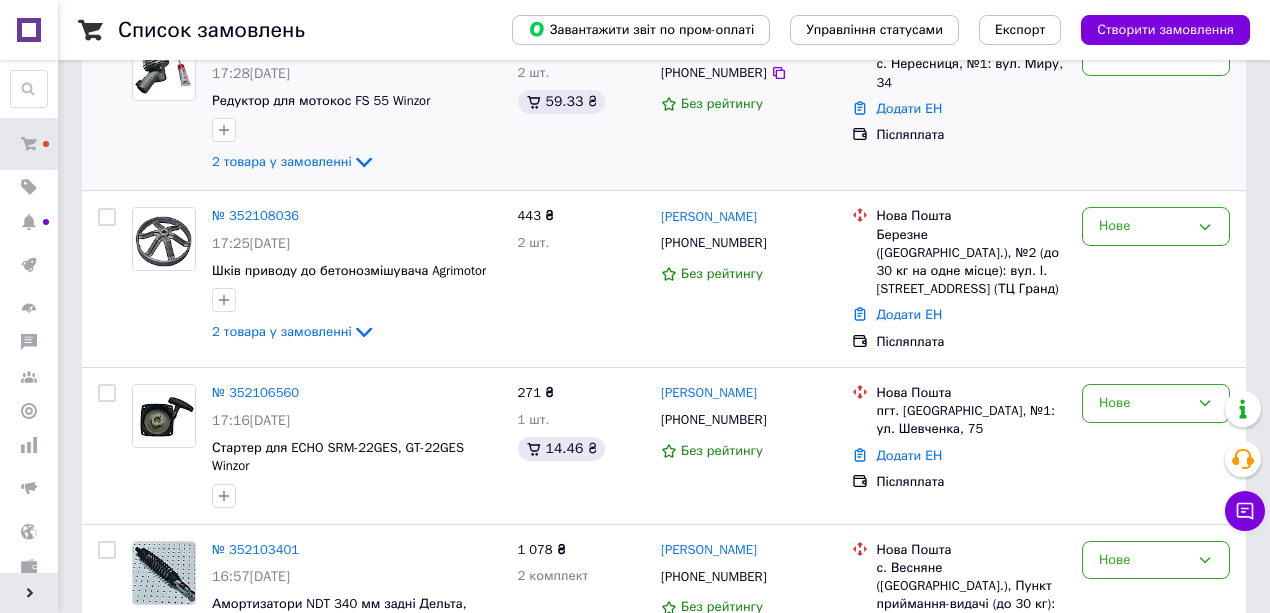 drag, startPoint x: 297, startPoint y: 152, endPoint x: 300, endPoint y: 169, distance: 17.262676 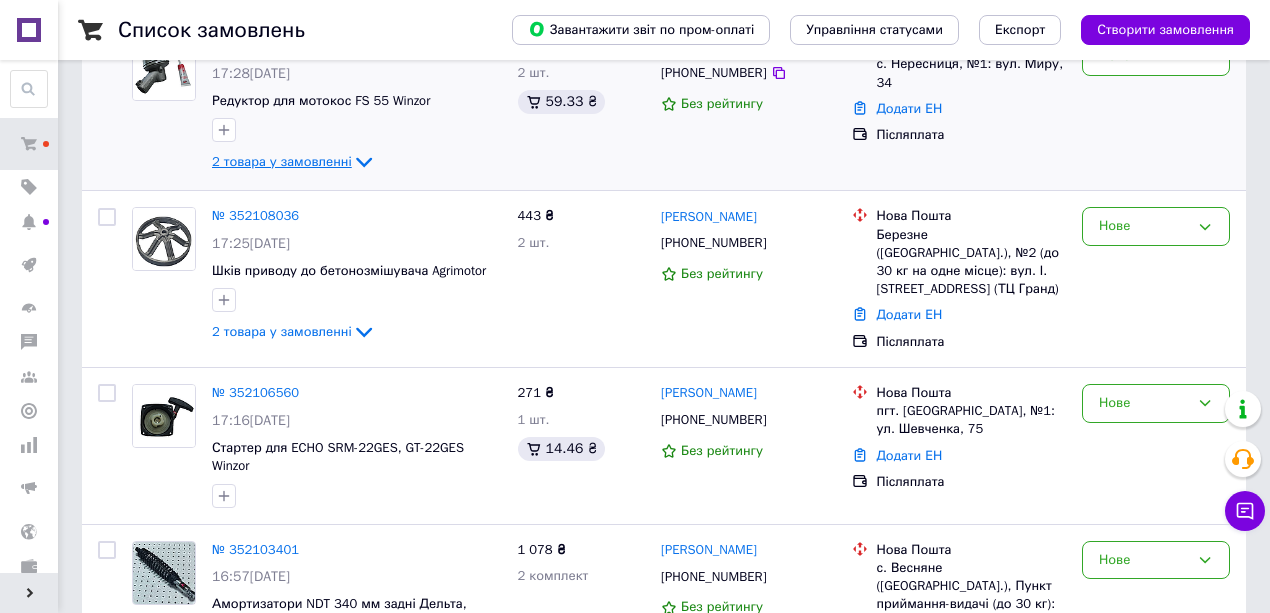 click on "2 товара у замовленні" at bounding box center (282, 161) 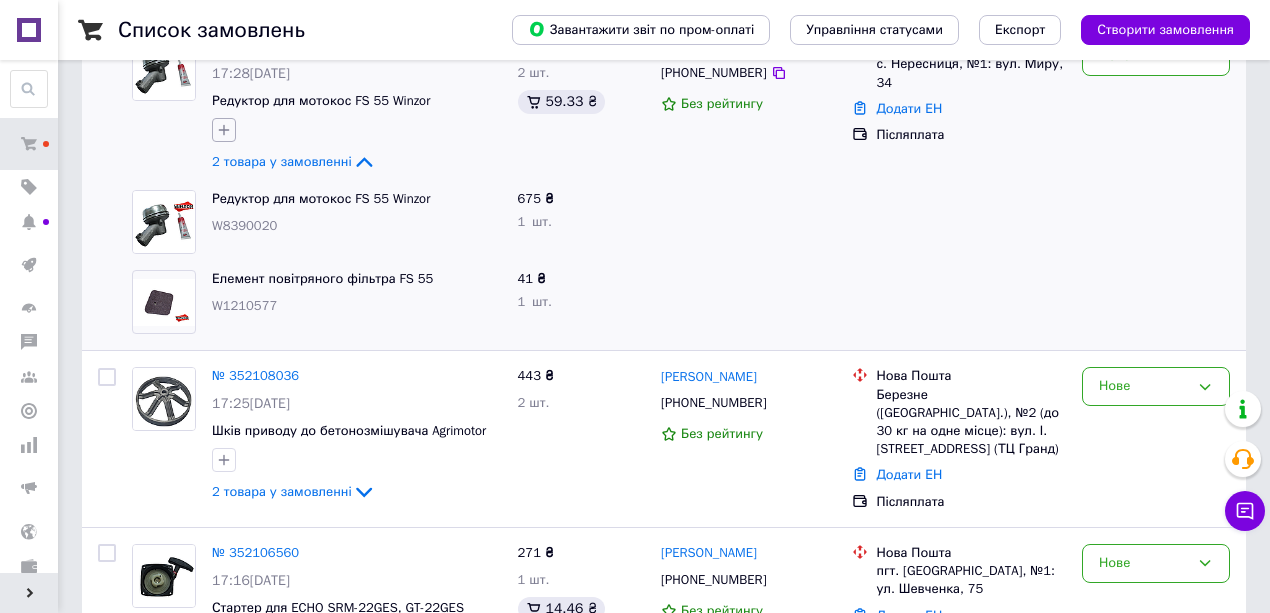 click 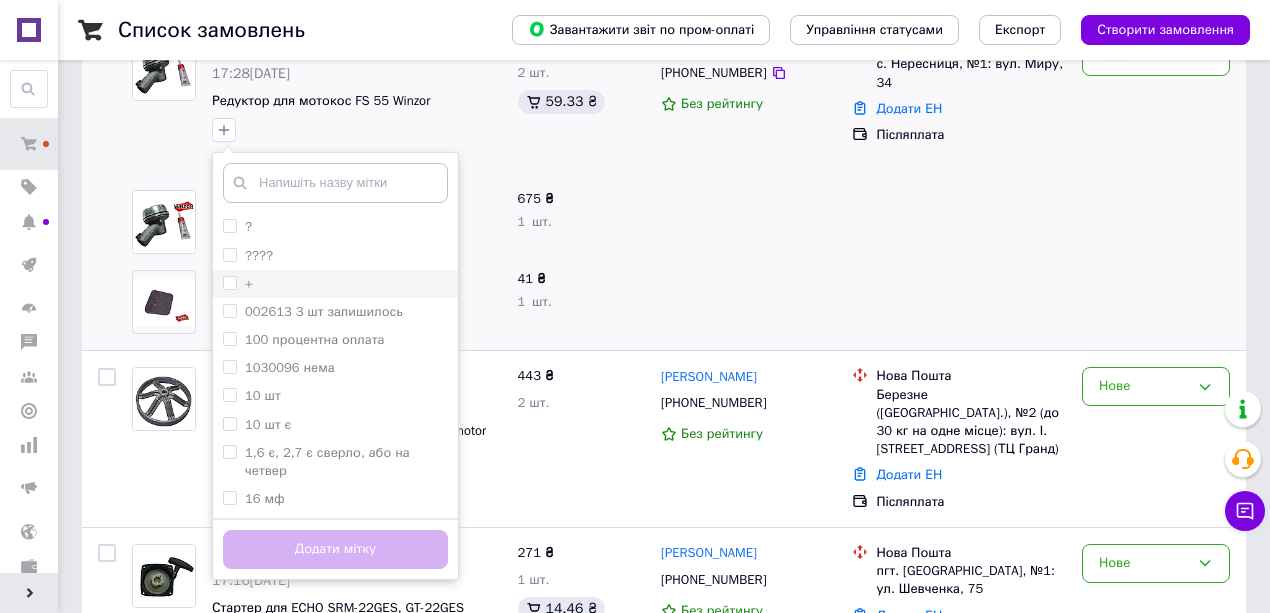 click on "+" at bounding box center (229, 282) 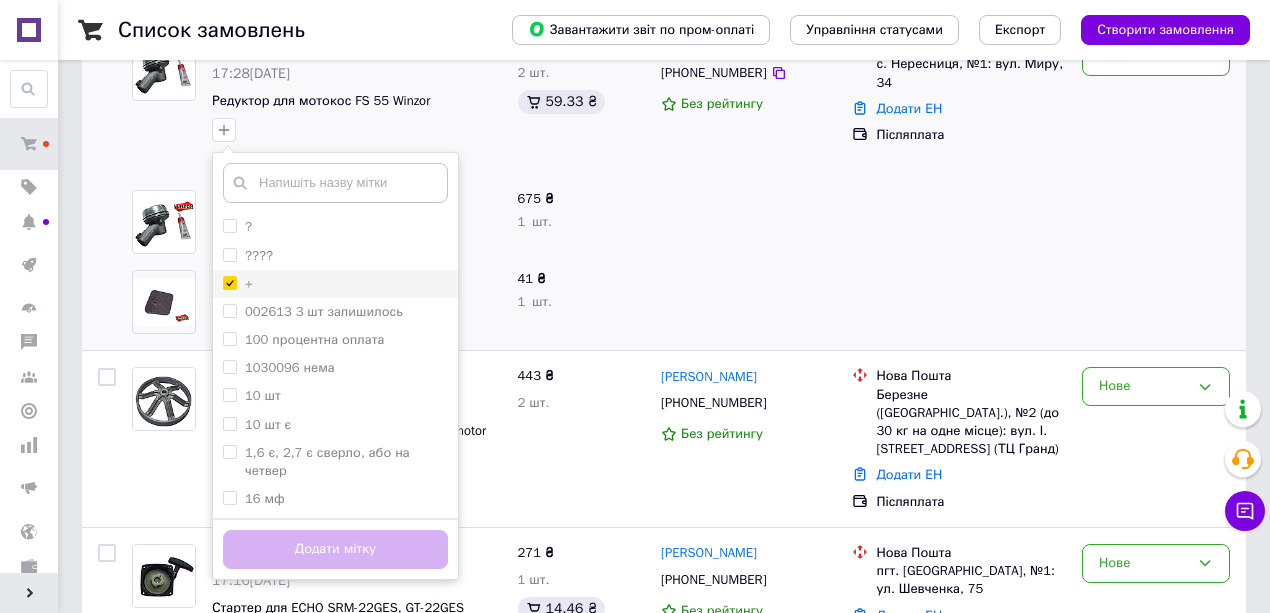 checkbox on "true" 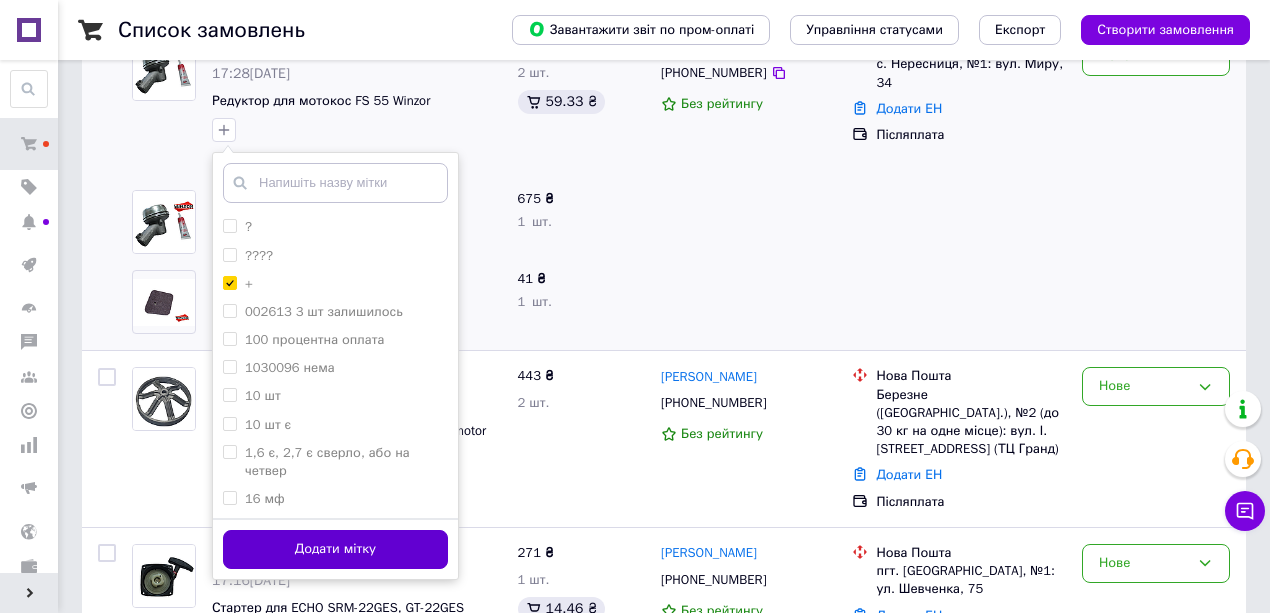click on "Додати мітку" at bounding box center [335, 549] 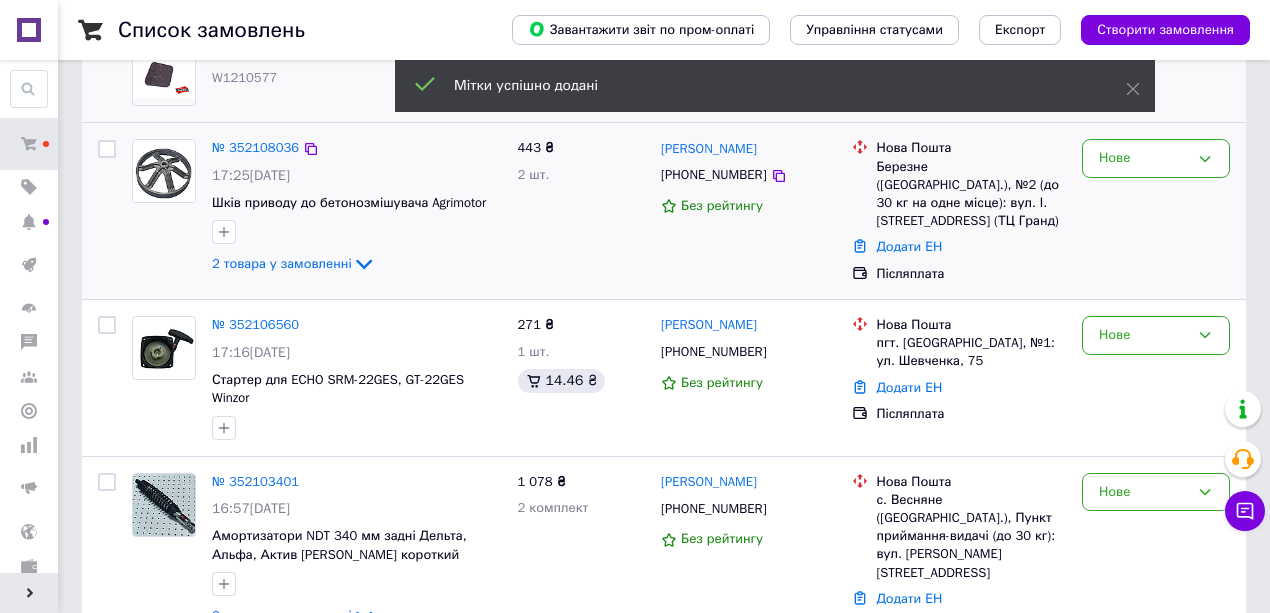 scroll, scrollTop: 533, scrollLeft: 0, axis: vertical 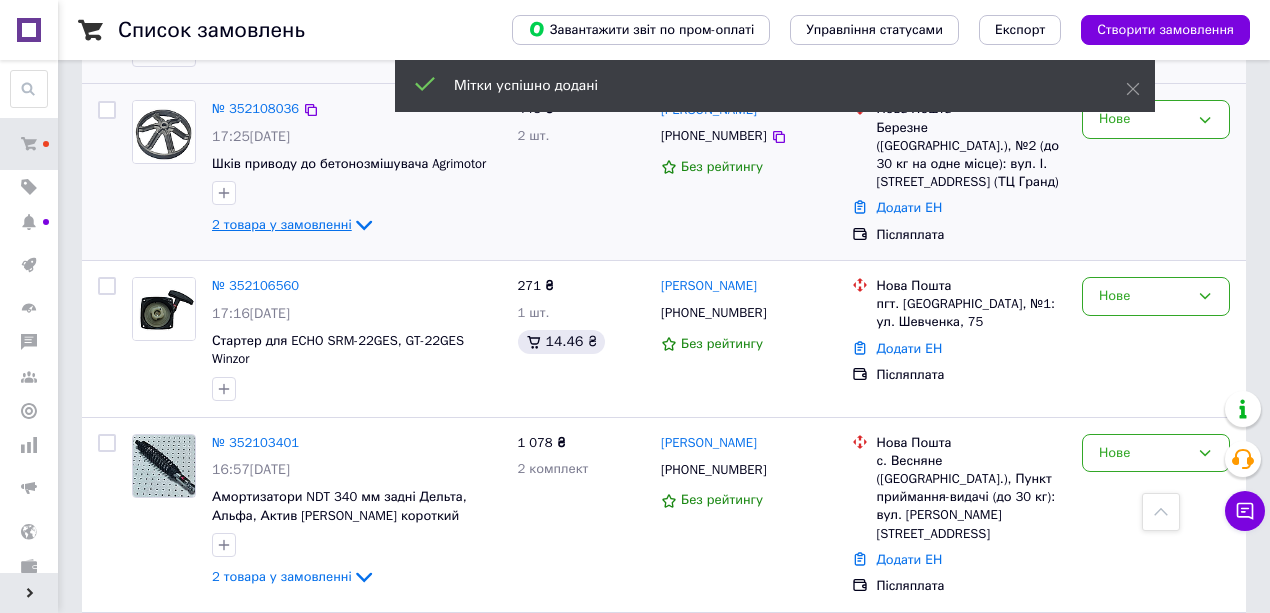 click on "2 товара у замовленні" at bounding box center (282, 224) 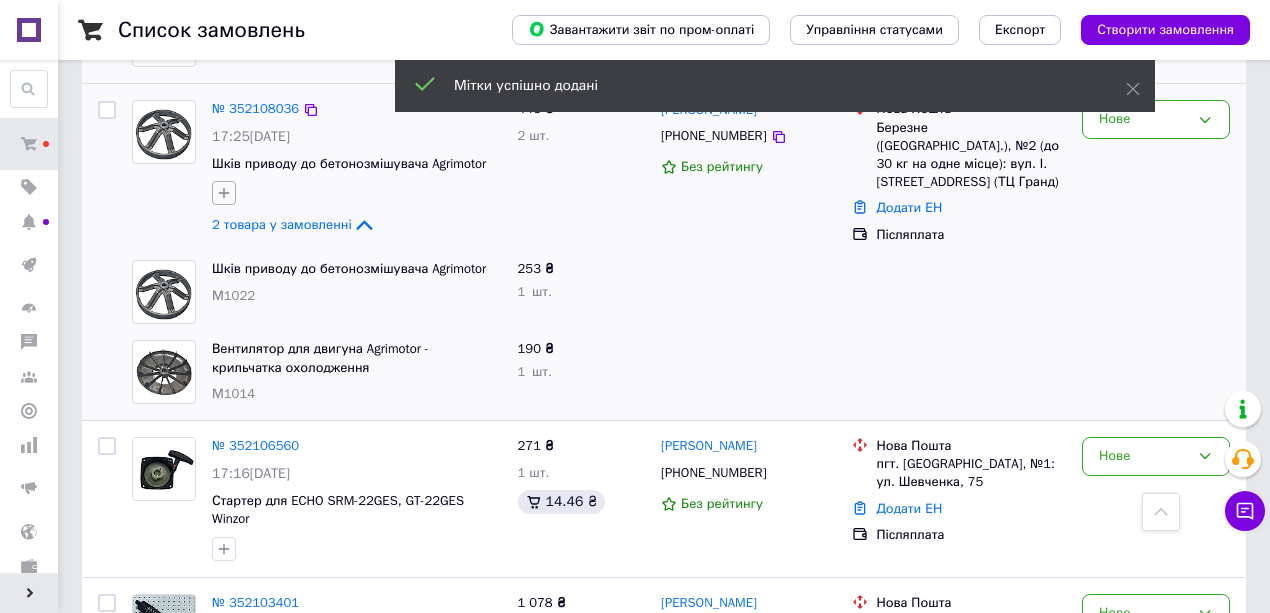 click 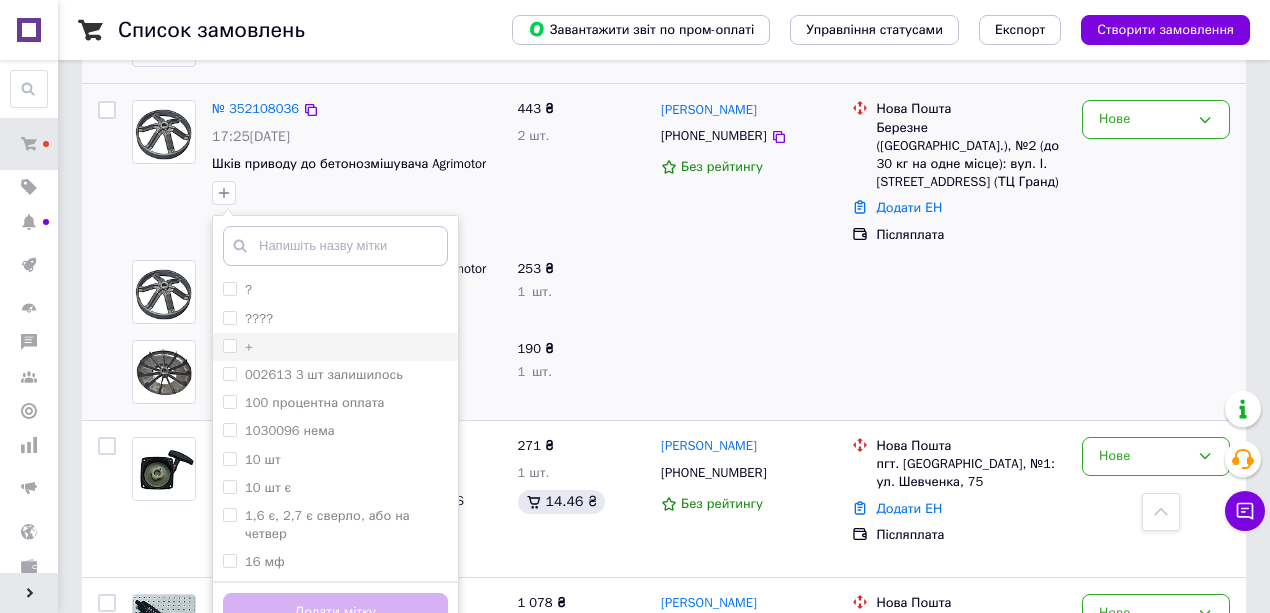 click on "+" at bounding box center [335, 347] 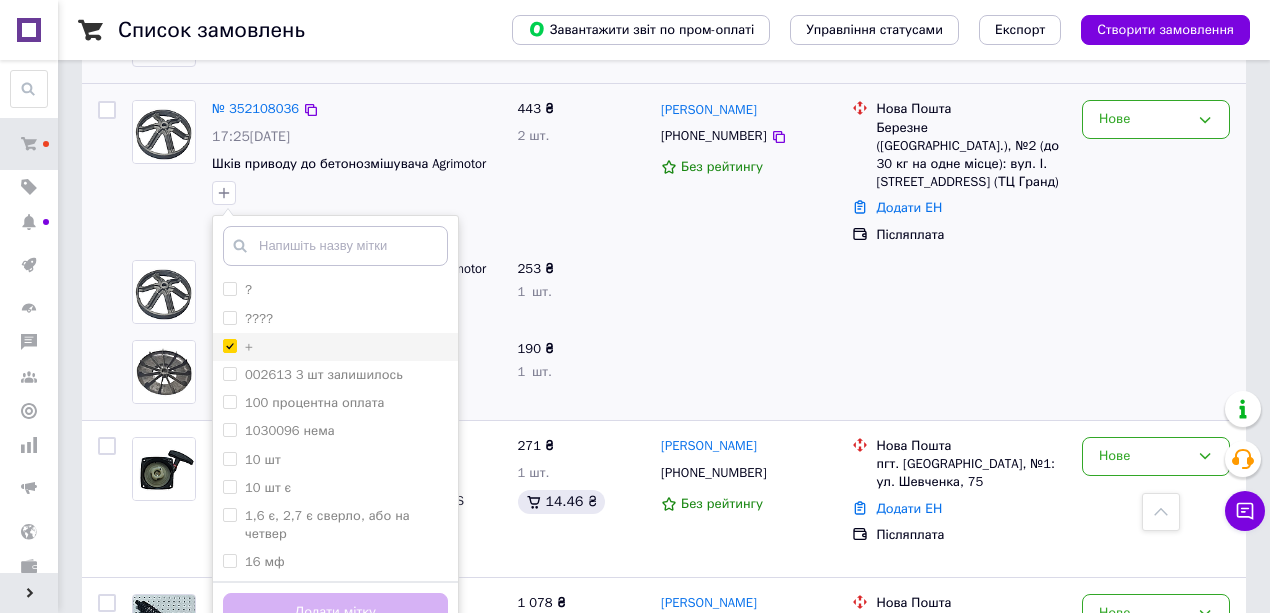 checkbox on "true" 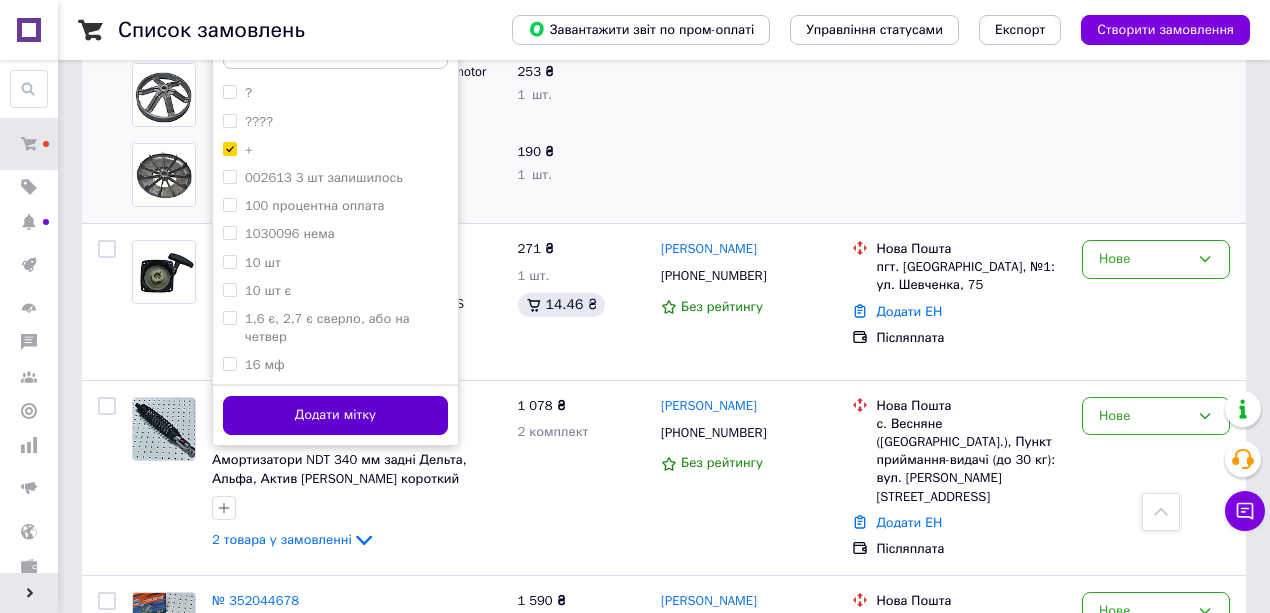 scroll, scrollTop: 733, scrollLeft: 0, axis: vertical 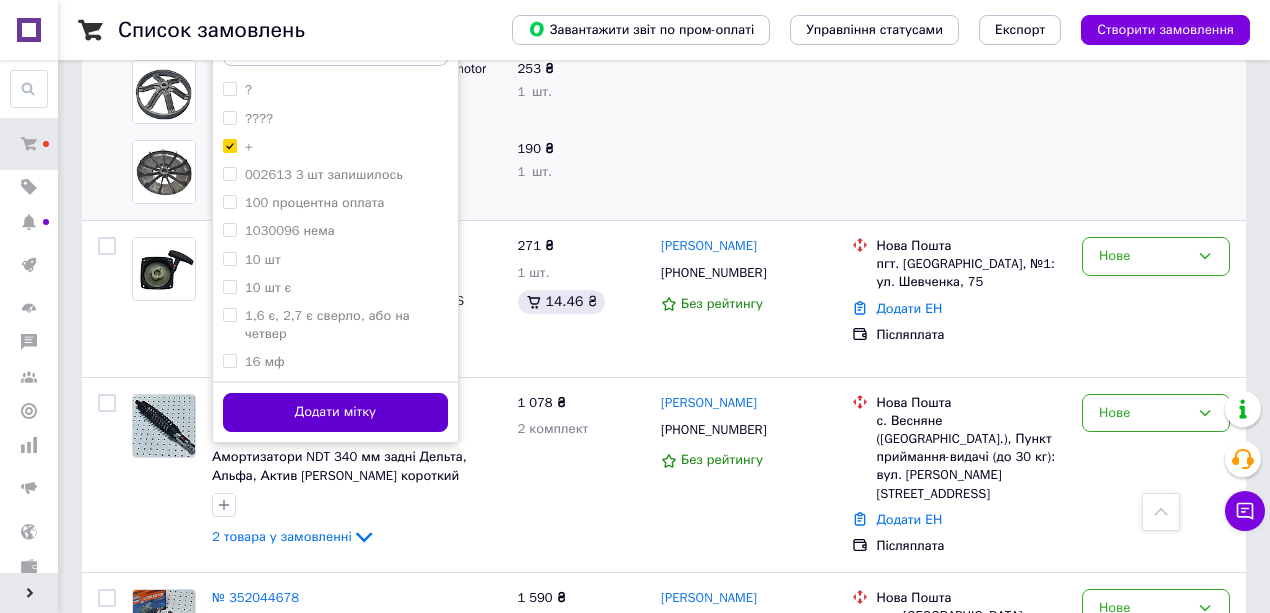 click on "Додати мітку" at bounding box center (335, 412) 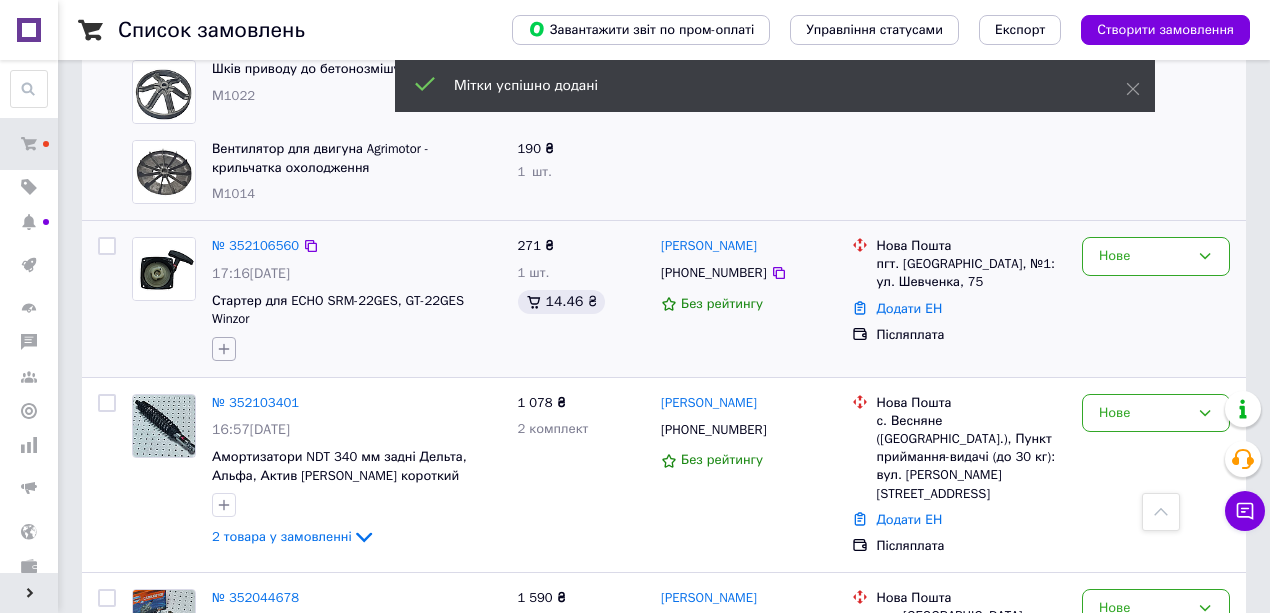 click at bounding box center [224, 349] 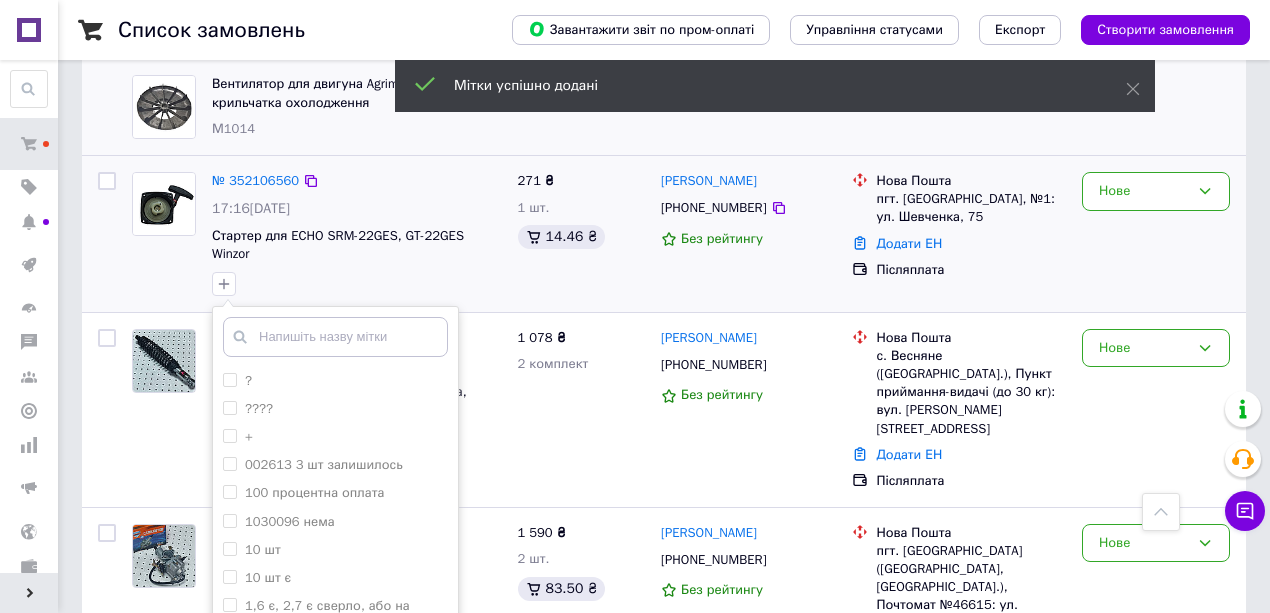 scroll, scrollTop: 890, scrollLeft: 0, axis: vertical 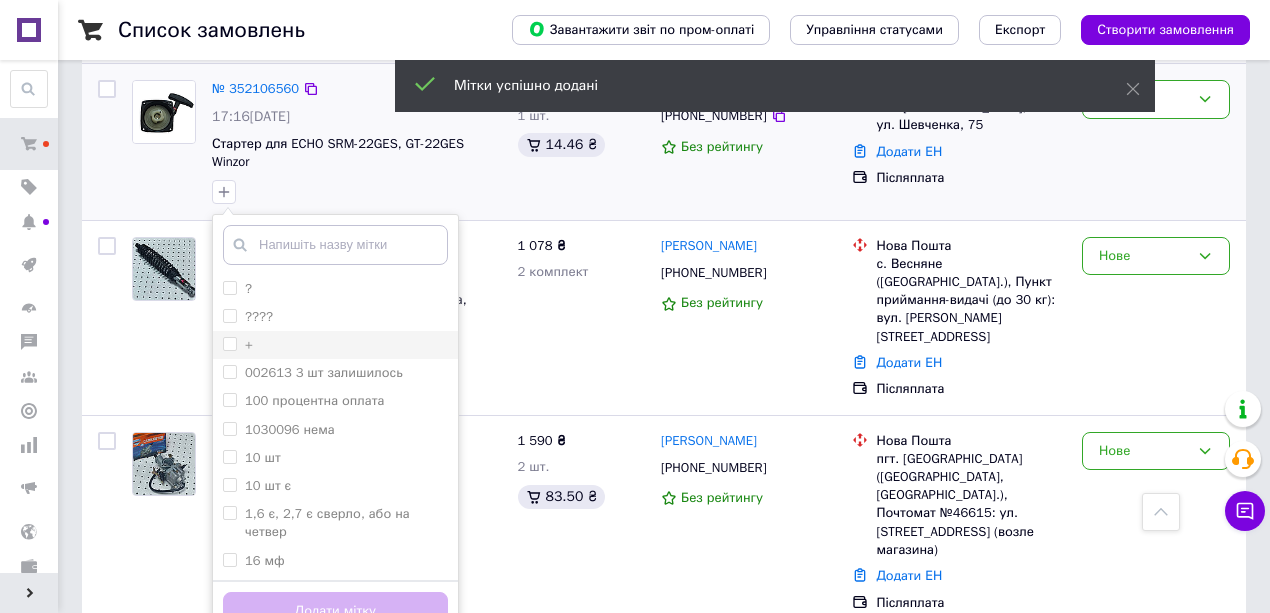 click on "+" at bounding box center [238, 345] 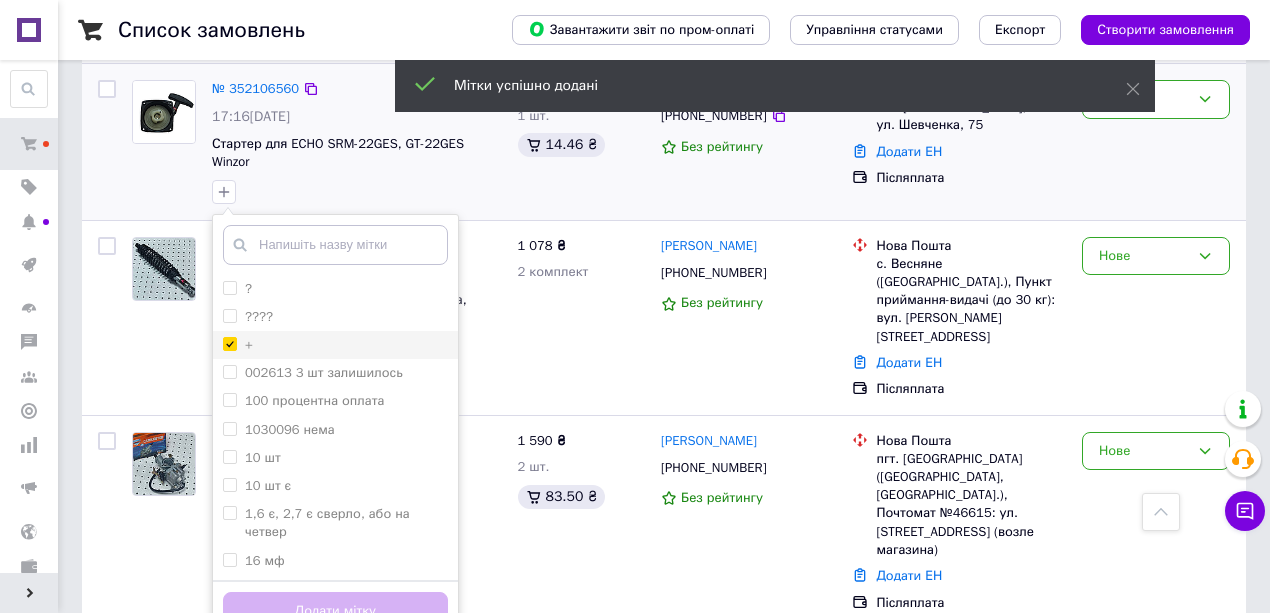 click on "+" at bounding box center [229, 343] 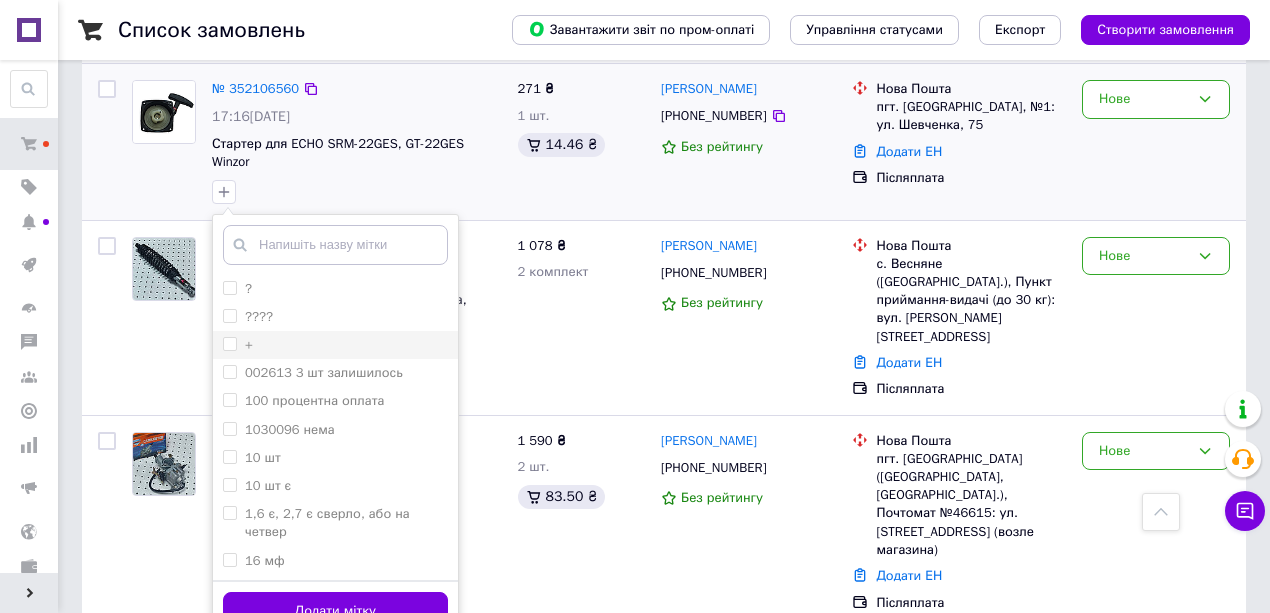 click on "+" at bounding box center [229, 343] 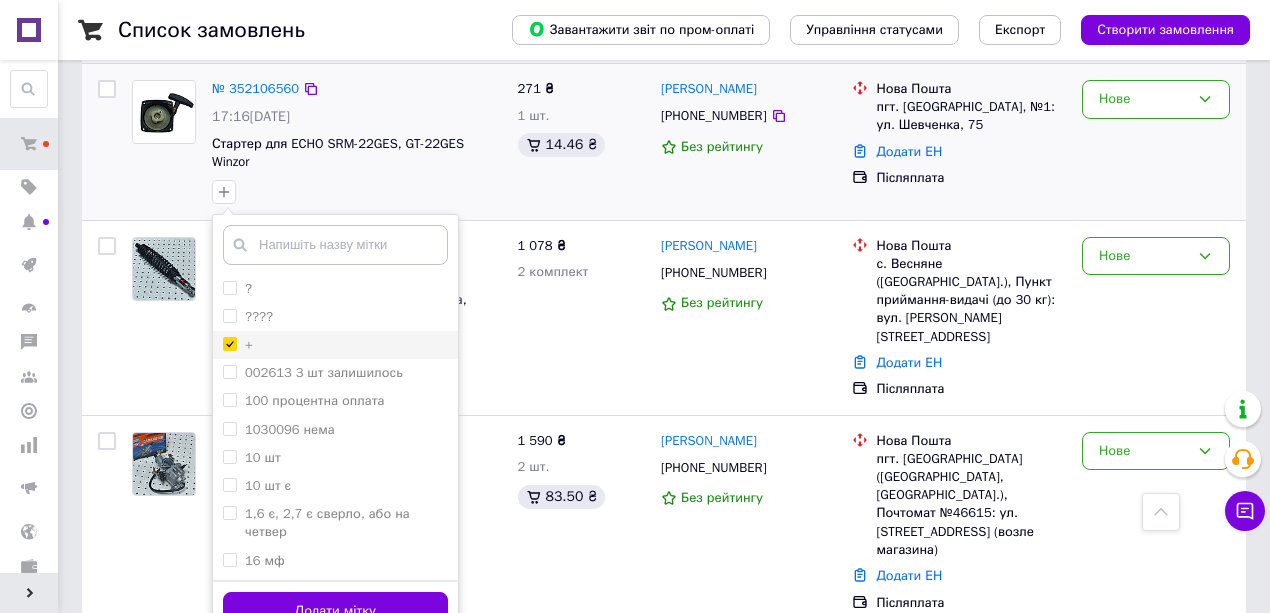 checkbox on "true" 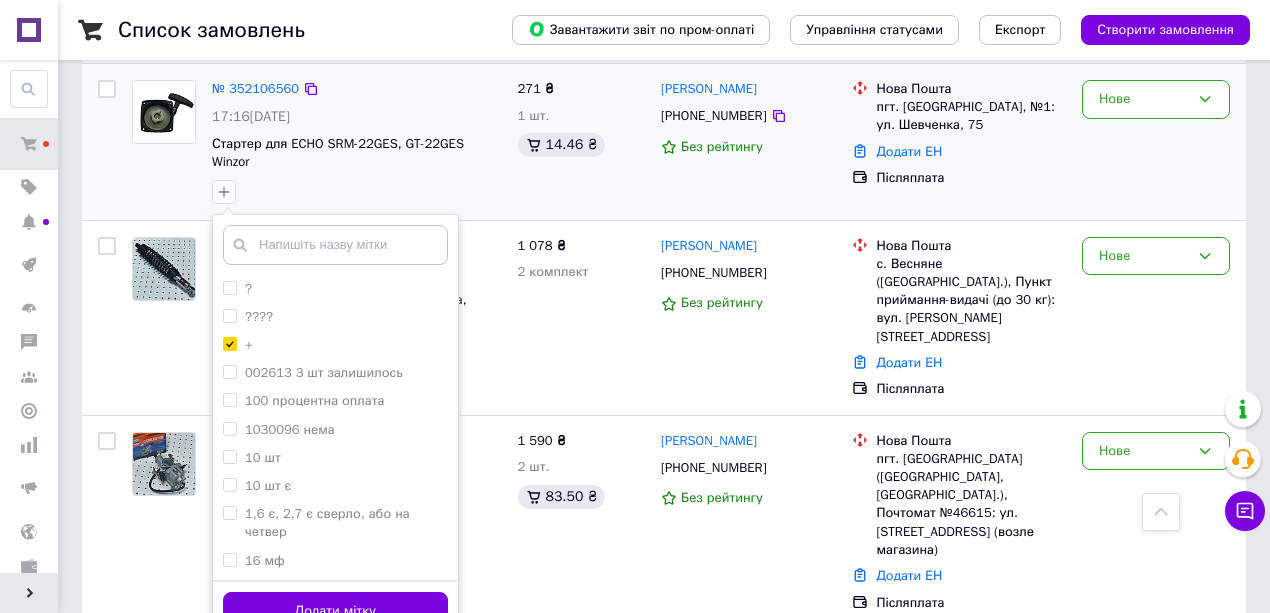 scroll, scrollTop: 200, scrollLeft: 0, axis: vertical 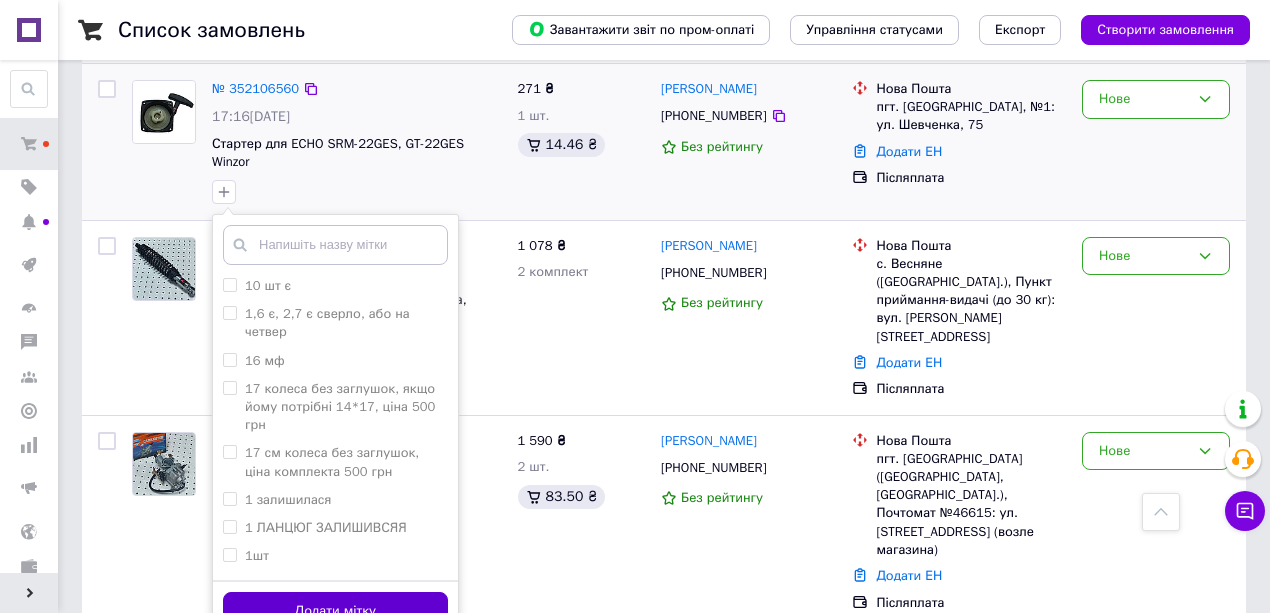 click on "Додати мітку" at bounding box center [335, 611] 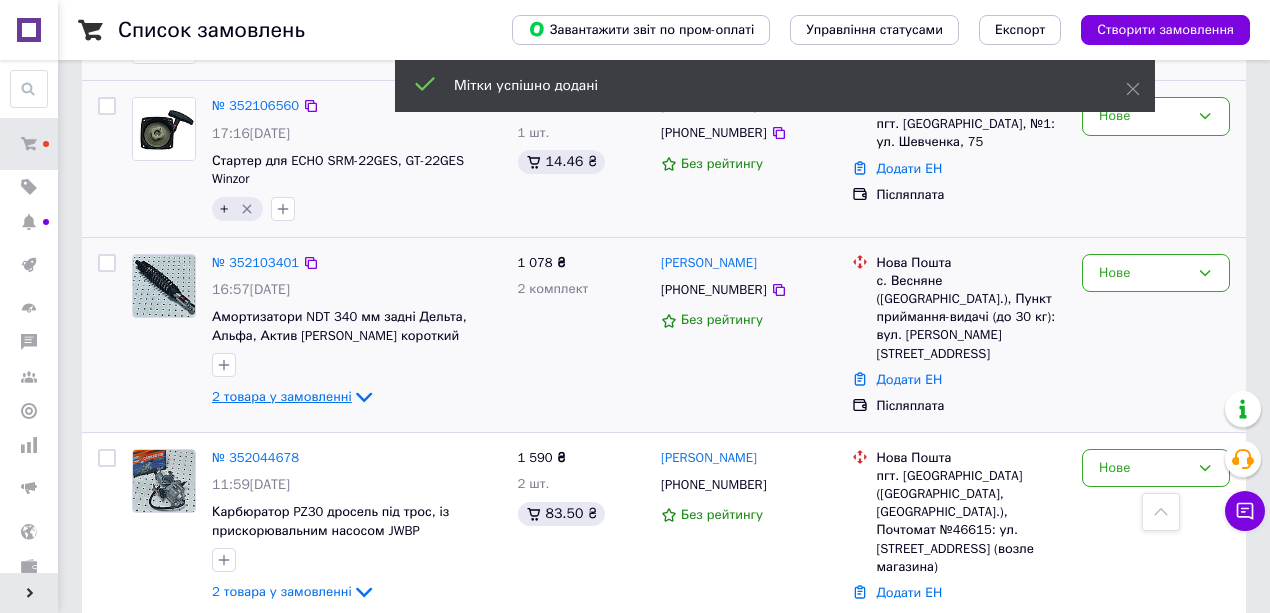 click on "2 товара у замовленні" at bounding box center (282, 396) 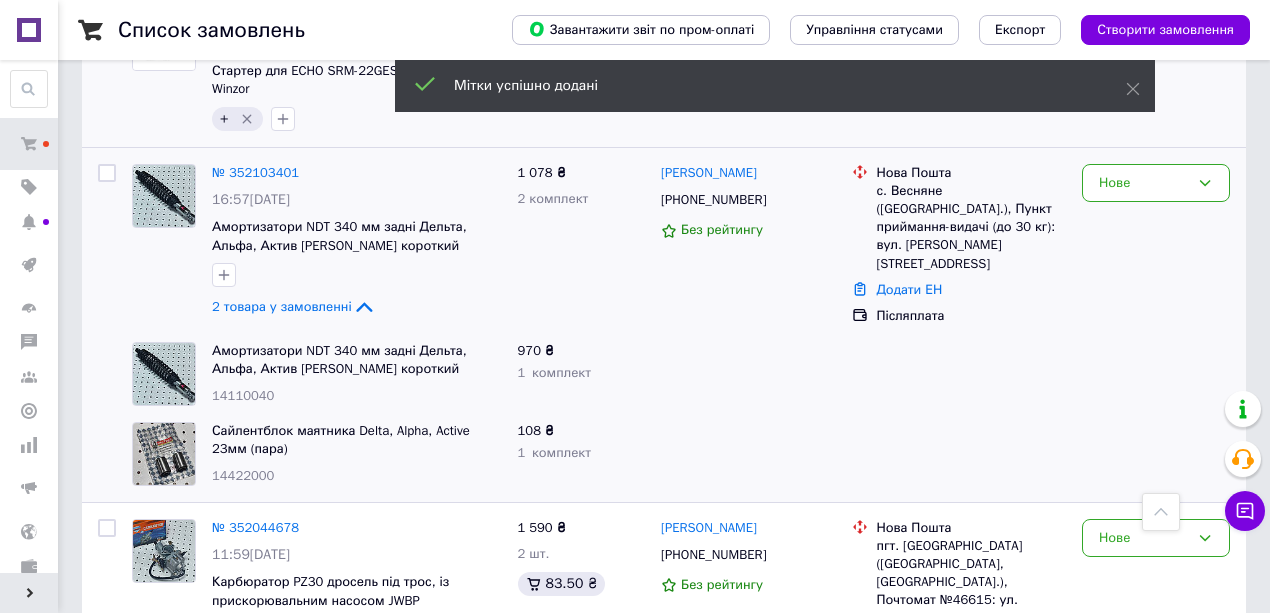scroll, scrollTop: 1033, scrollLeft: 0, axis: vertical 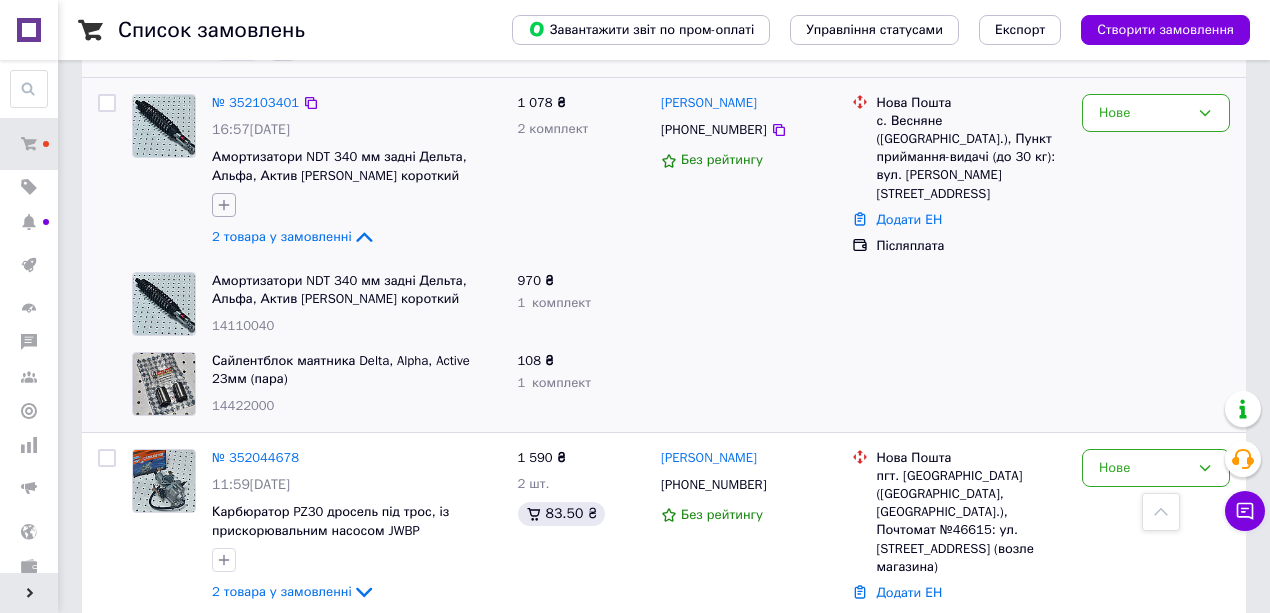 click 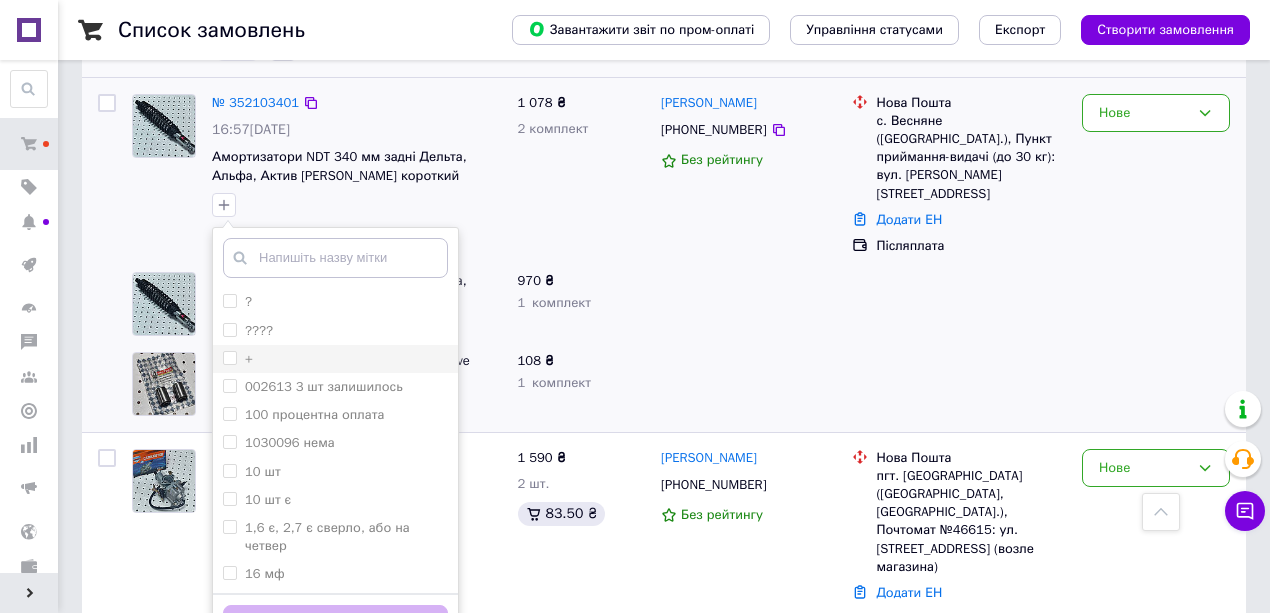 click on "+" at bounding box center [229, 357] 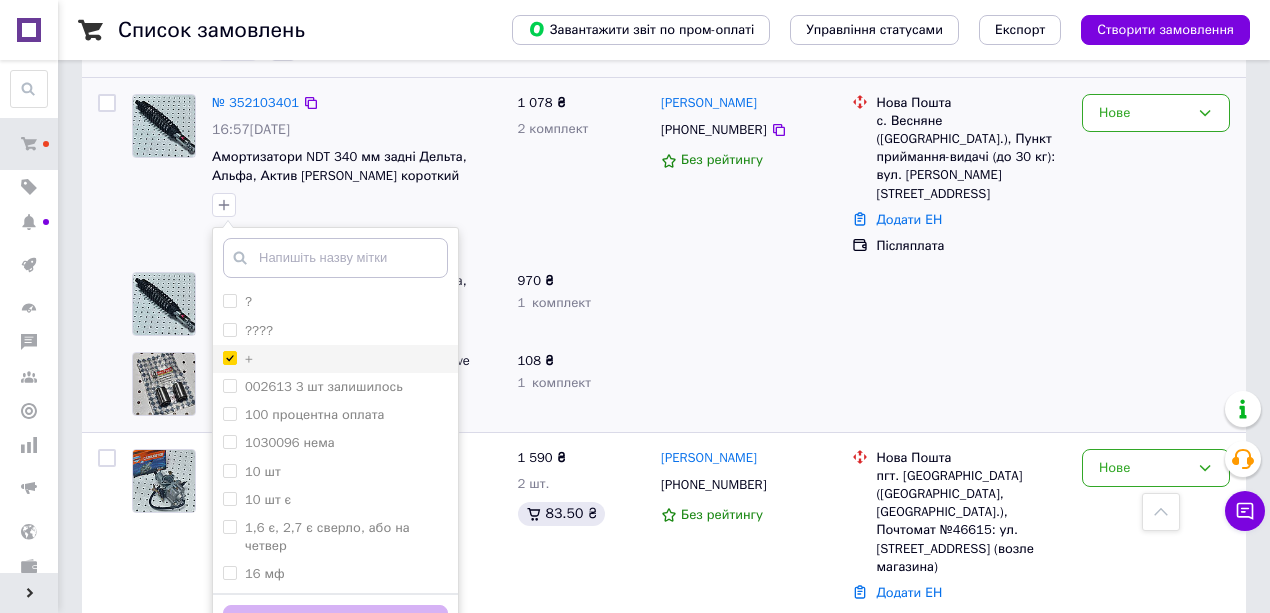 checkbox on "true" 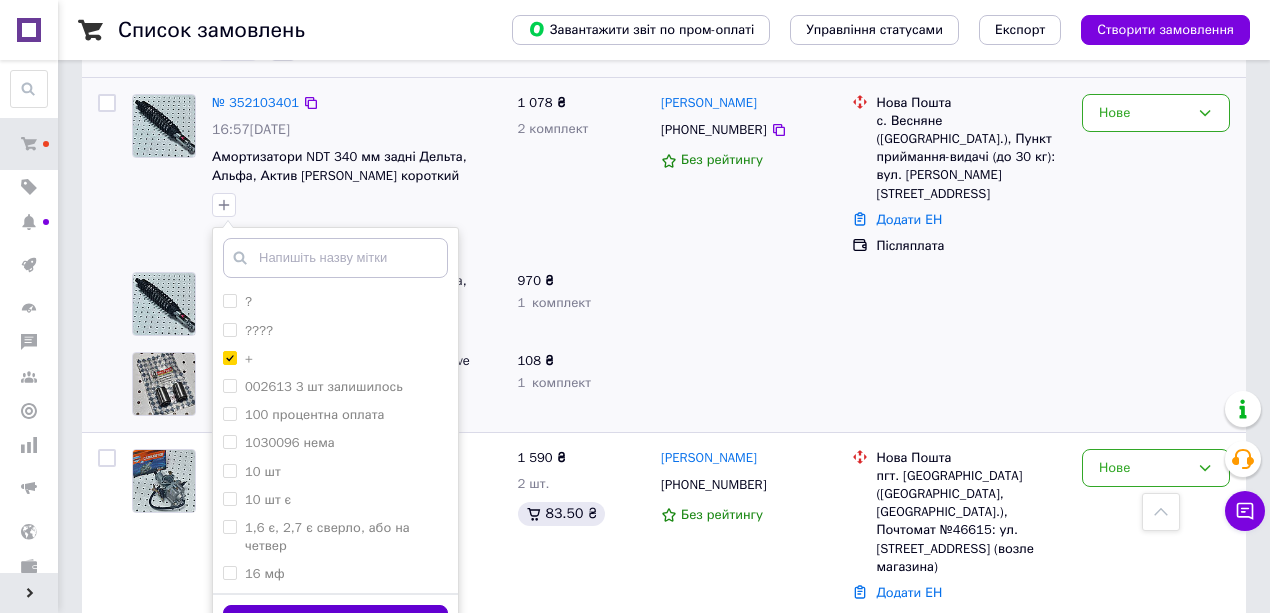 click on "Додати мітку" at bounding box center (335, 624) 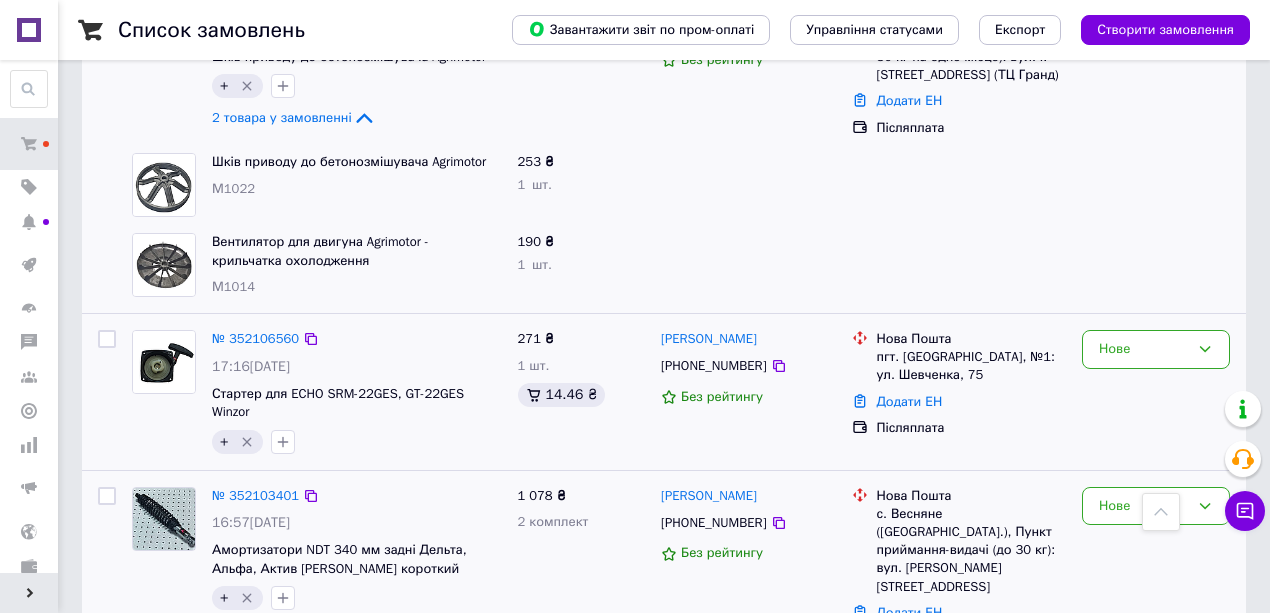 scroll, scrollTop: 633, scrollLeft: 0, axis: vertical 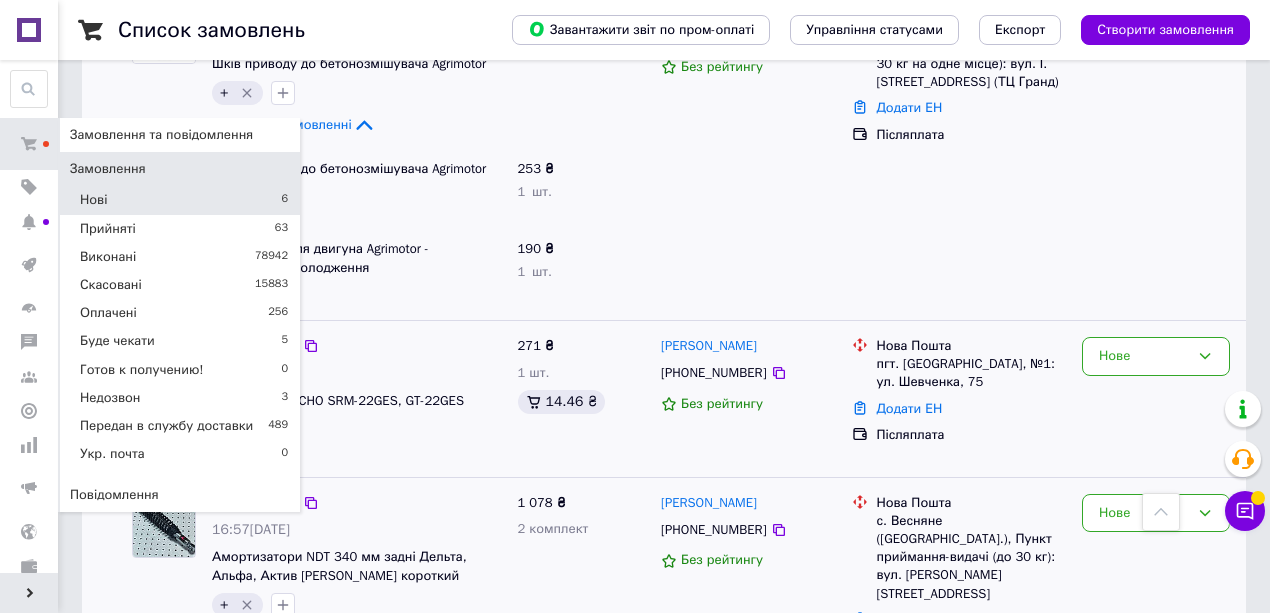 click on "Замовлення" at bounding box center (108, 169) 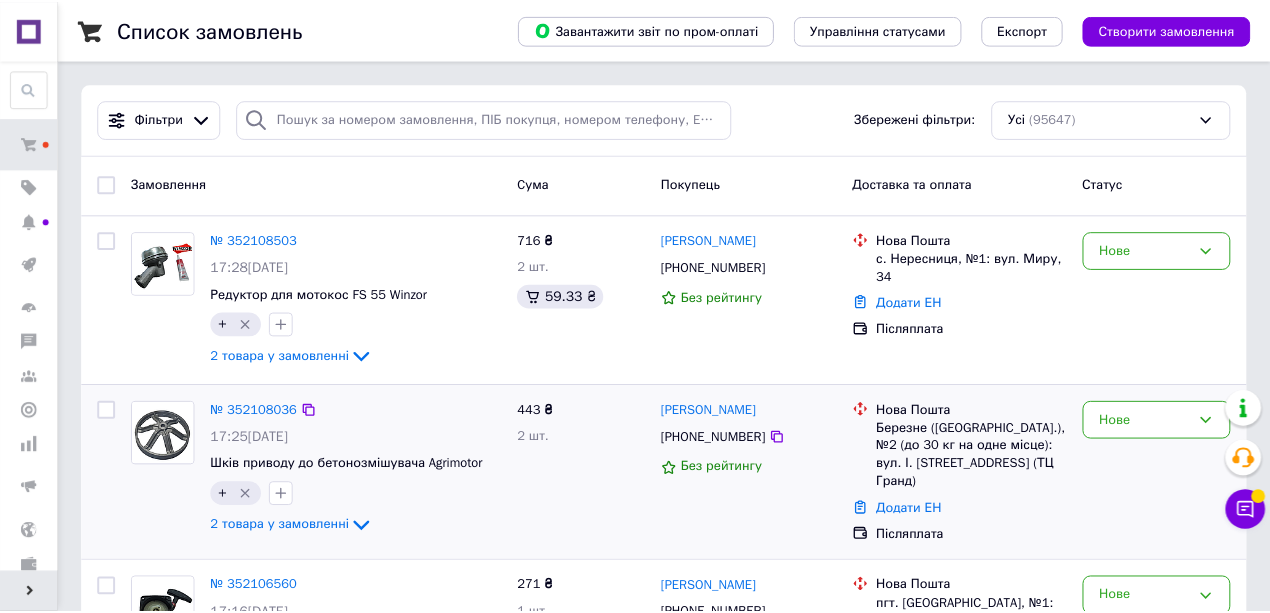 scroll, scrollTop: 266, scrollLeft: 0, axis: vertical 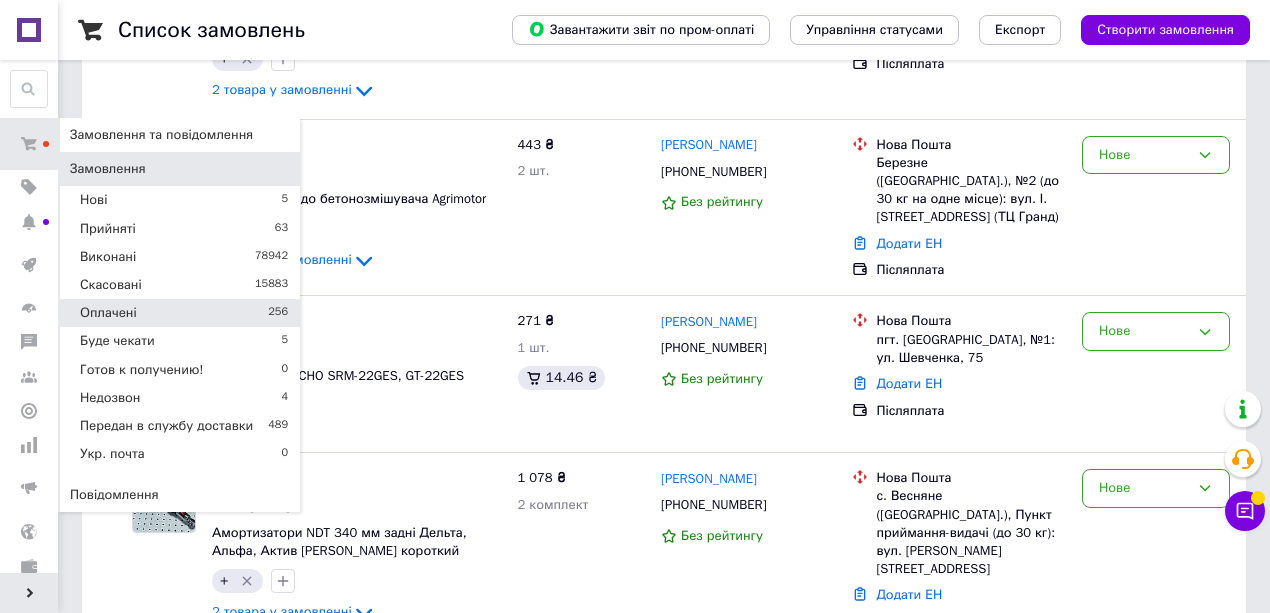 click on "Оплачені" at bounding box center (108, 313) 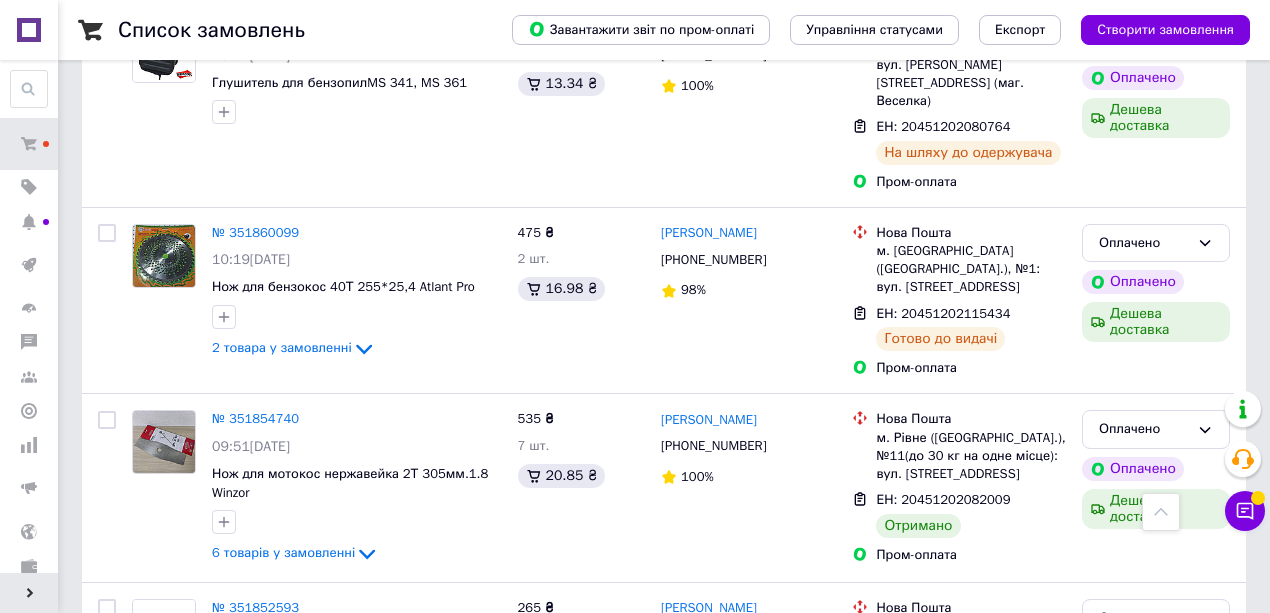 scroll, scrollTop: 7866, scrollLeft: 0, axis: vertical 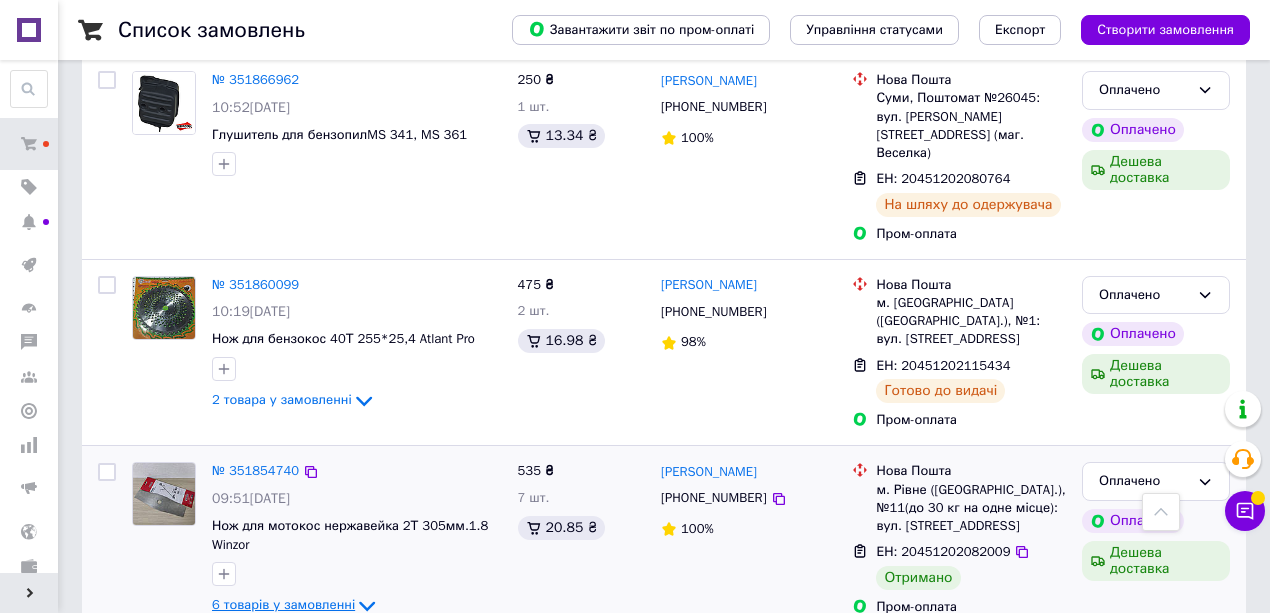 click on "6 товарів у замовленні" at bounding box center [283, 605] 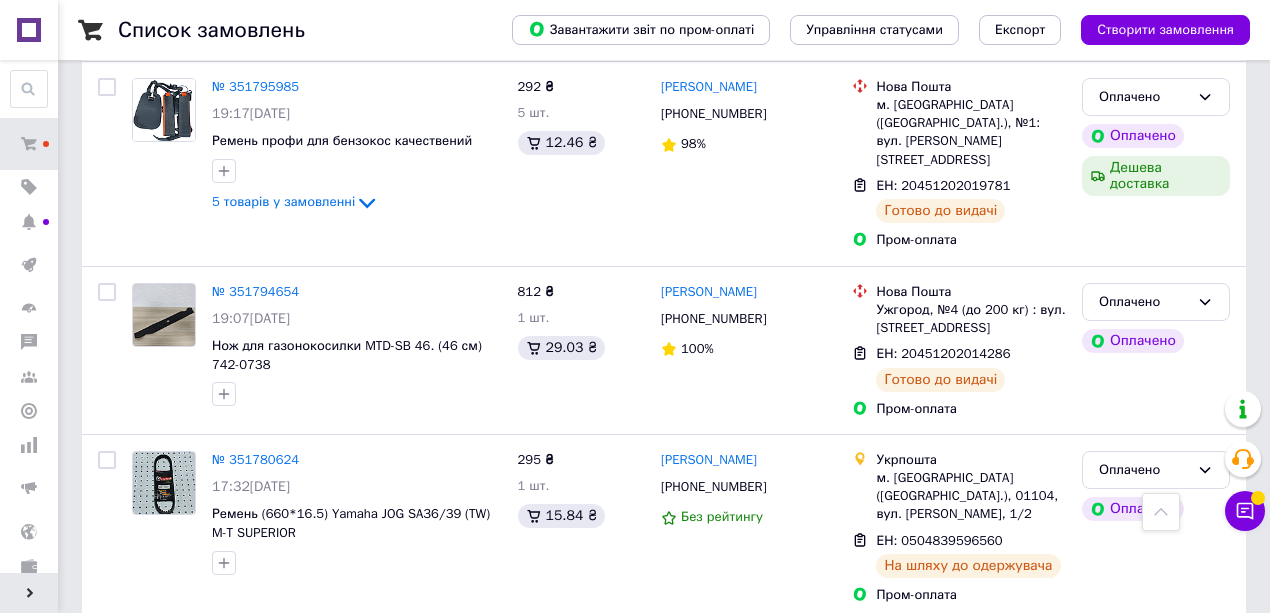 scroll, scrollTop: 10200, scrollLeft: 0, axis: vertical 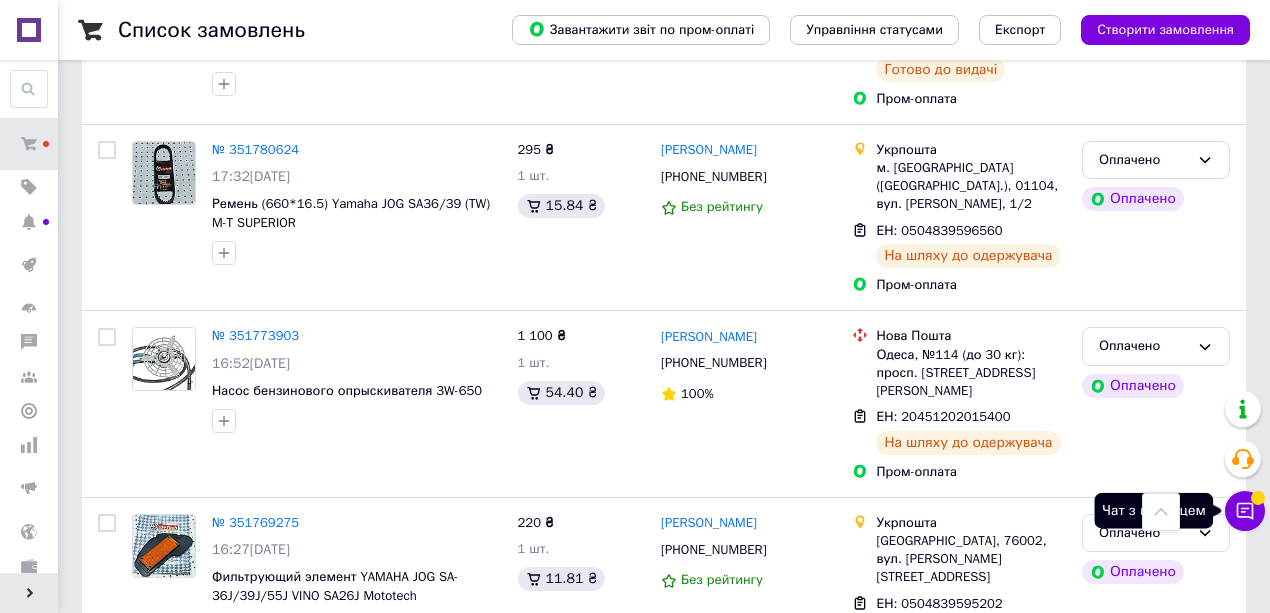 click at bounding box center [1258, 495] 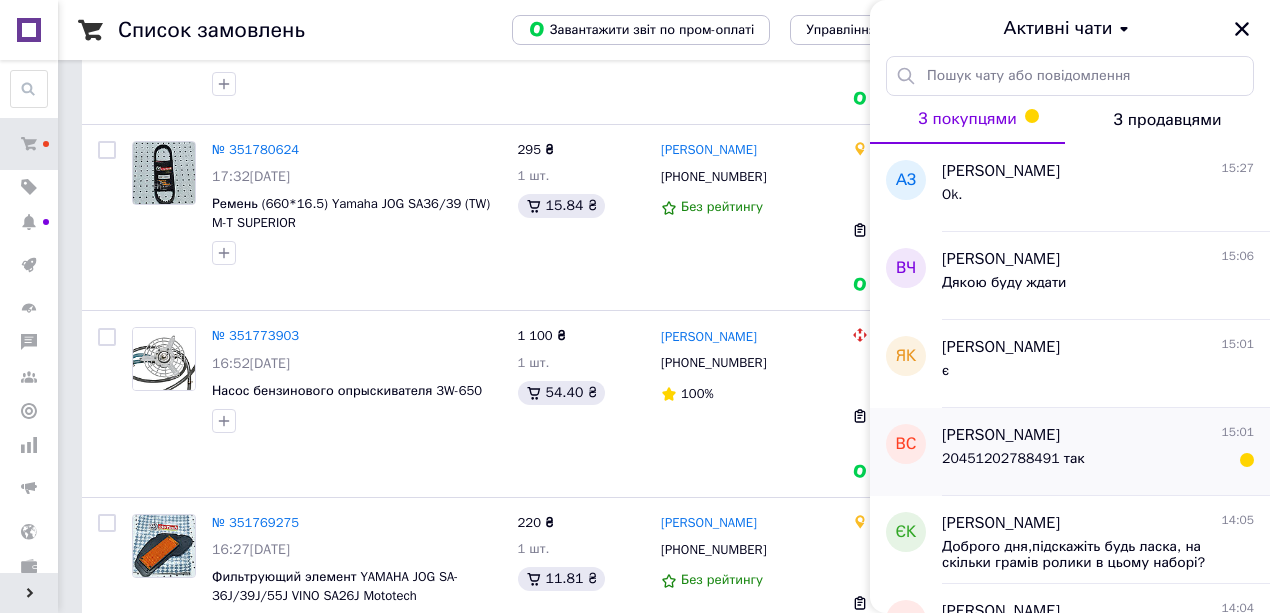 click on "20451202788491 так" at bounding box center (1013, 459) 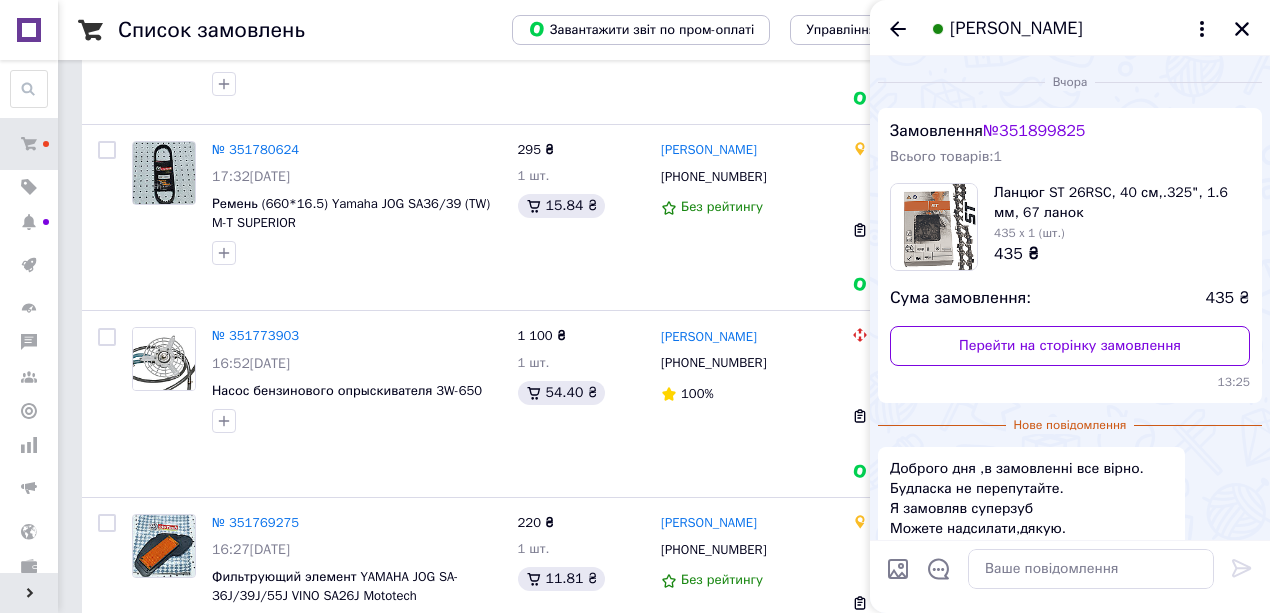 scroll, scrollTop: 218, scrollLeft: 0, axis: vertical 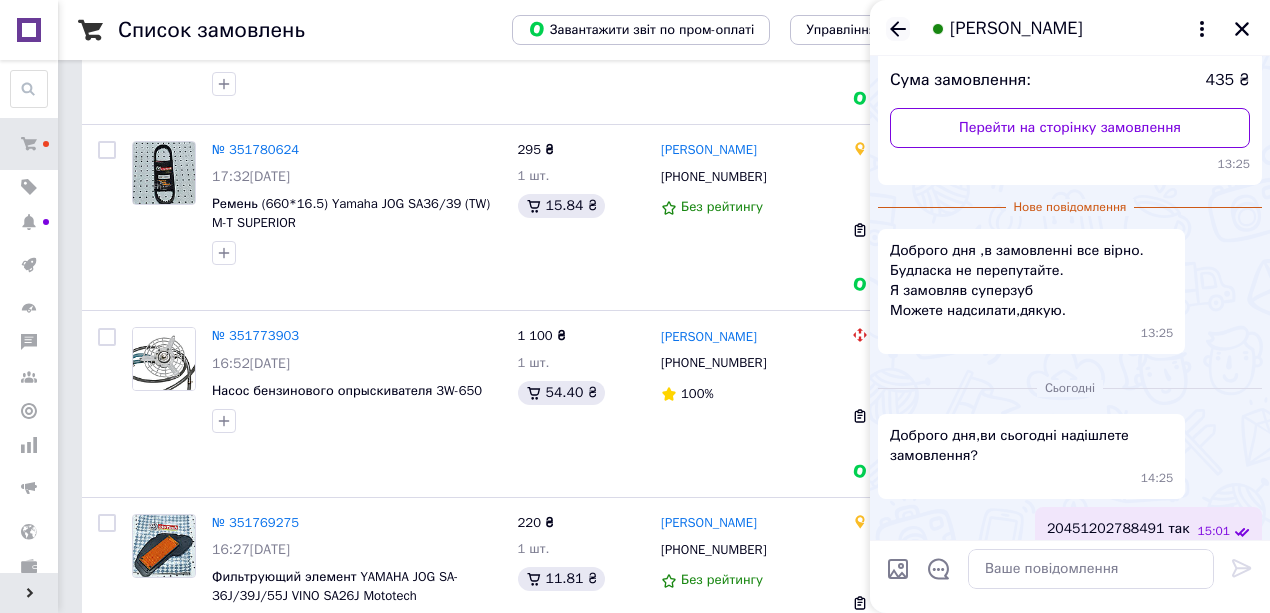 click 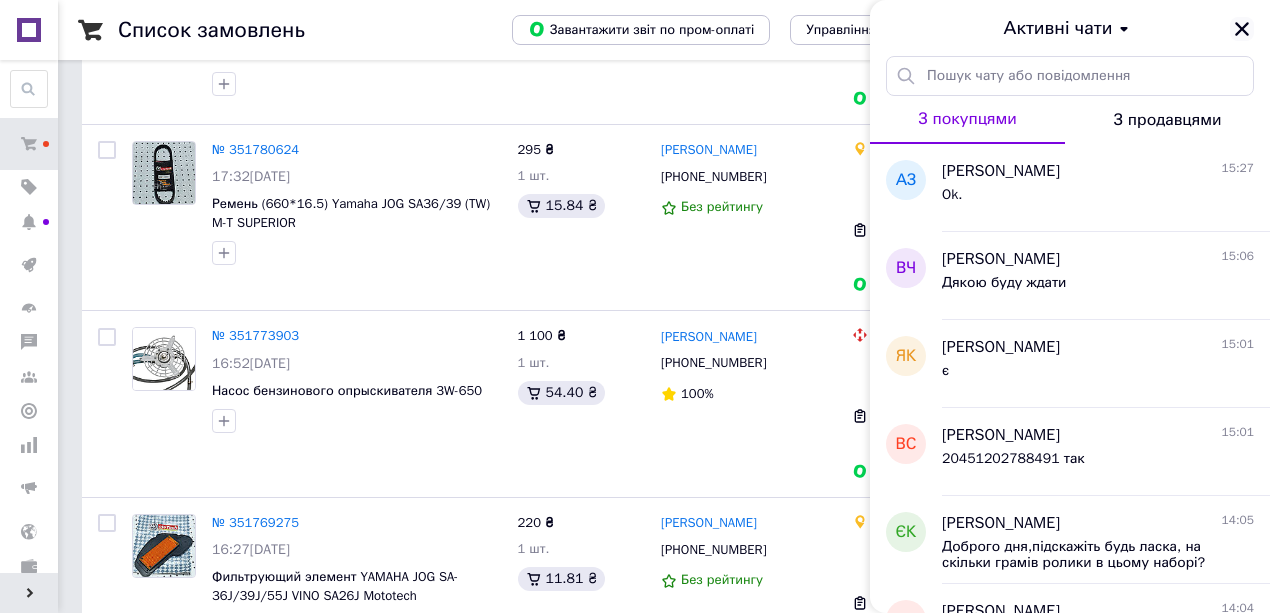 click 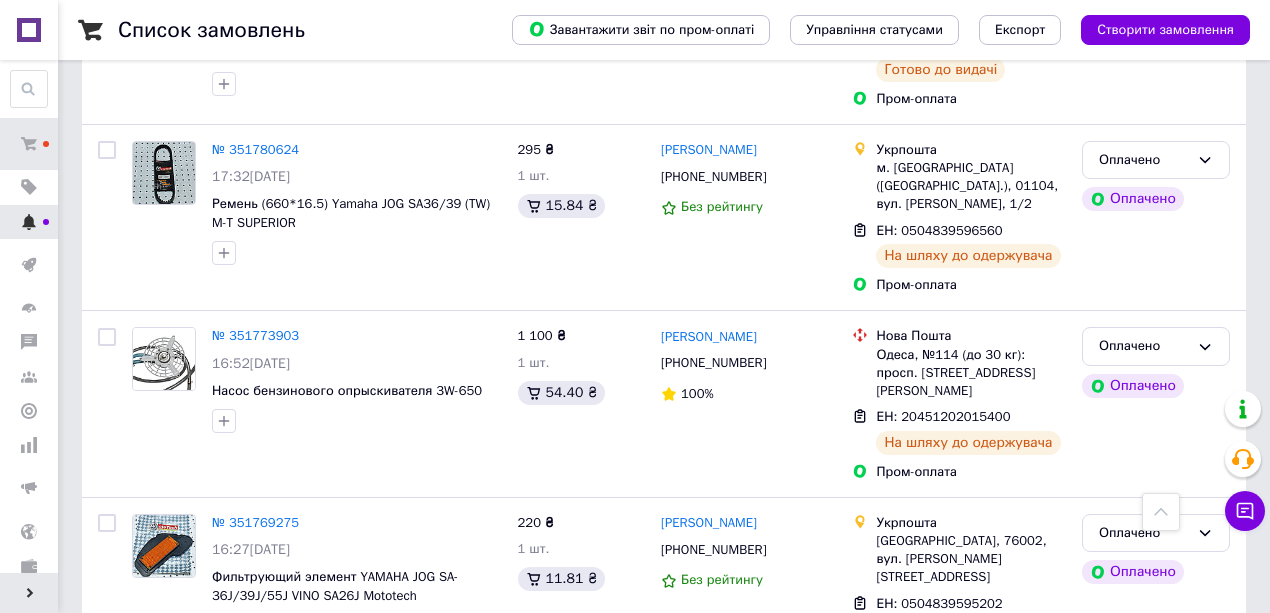 click at bounding box center (29, 222) 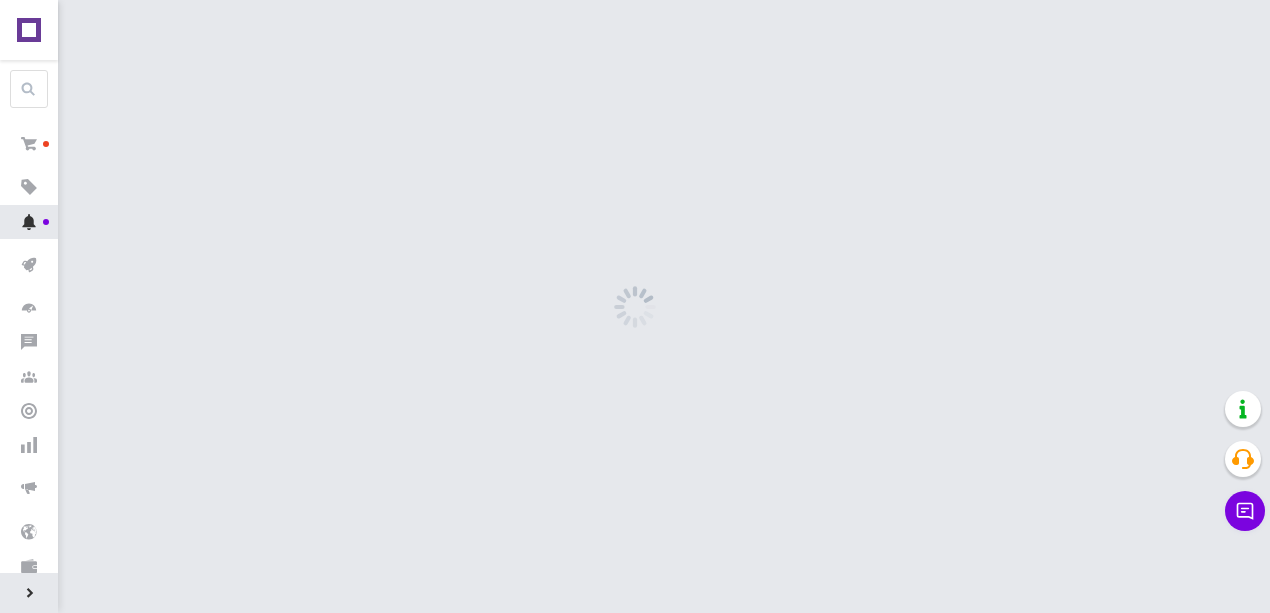 scroll, scrollTop: 0, scrollLeft: 0, axis: both 